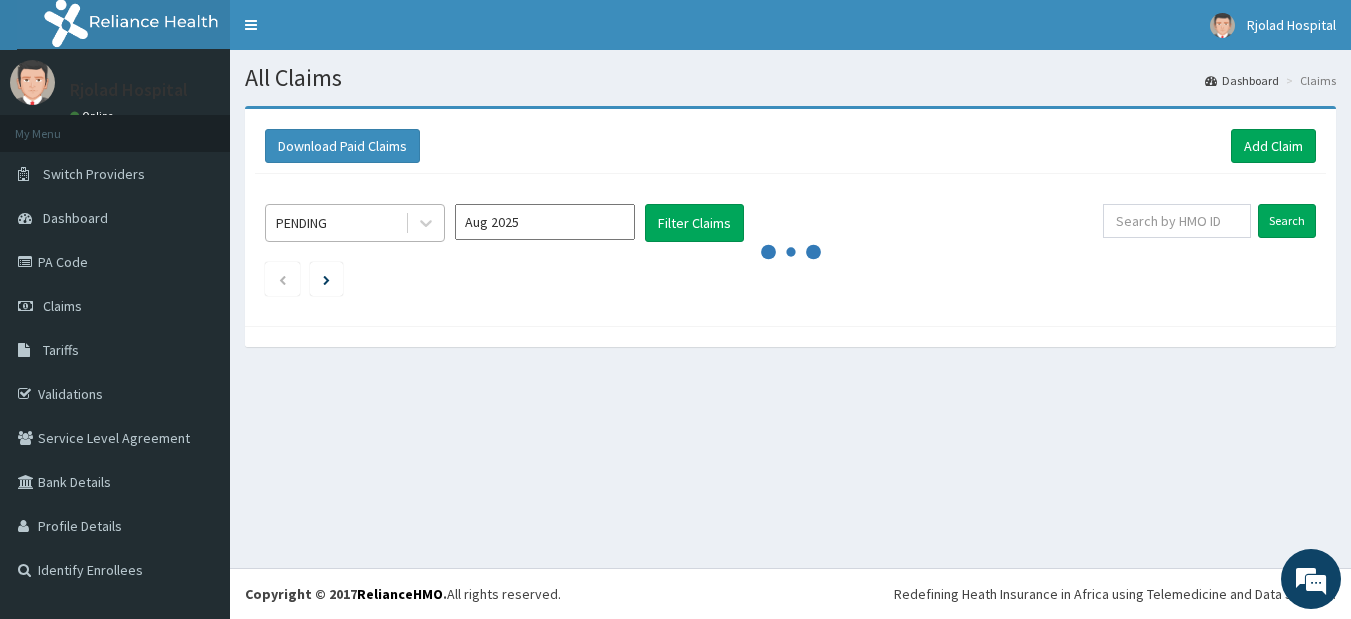 scroll, scrollTop: 0, scrollLeft: 0, axis: both 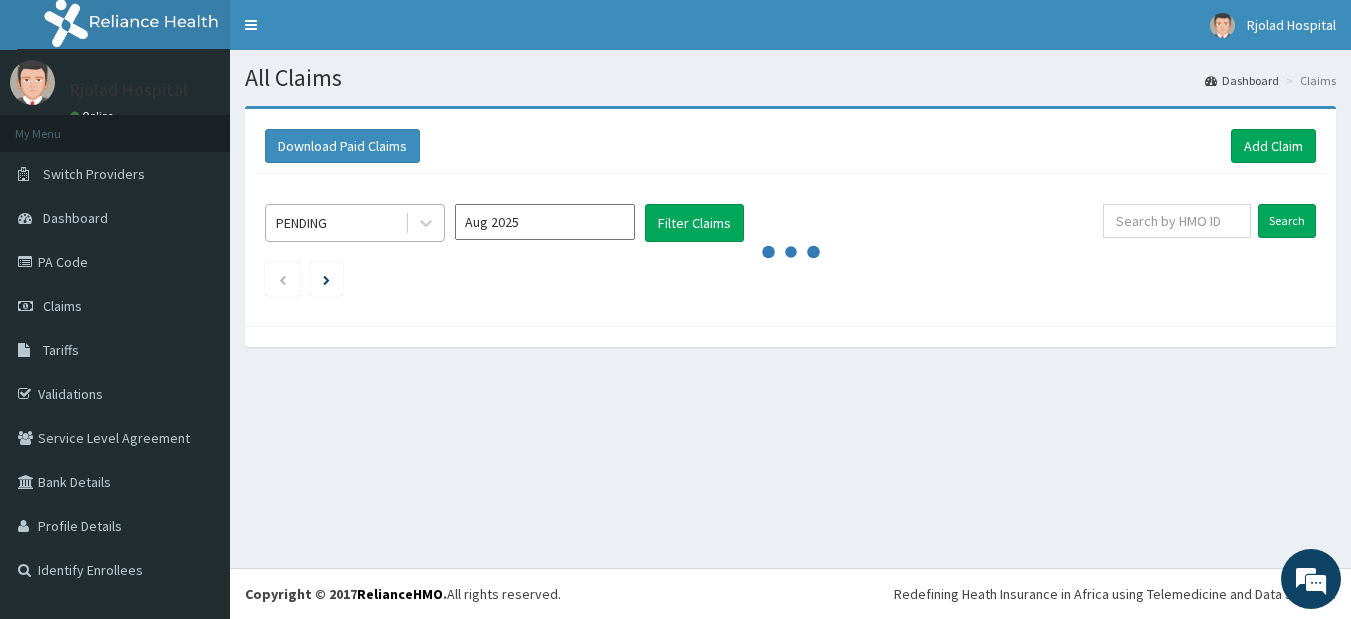 click on "PENDING" at bounding box center (335, 223) 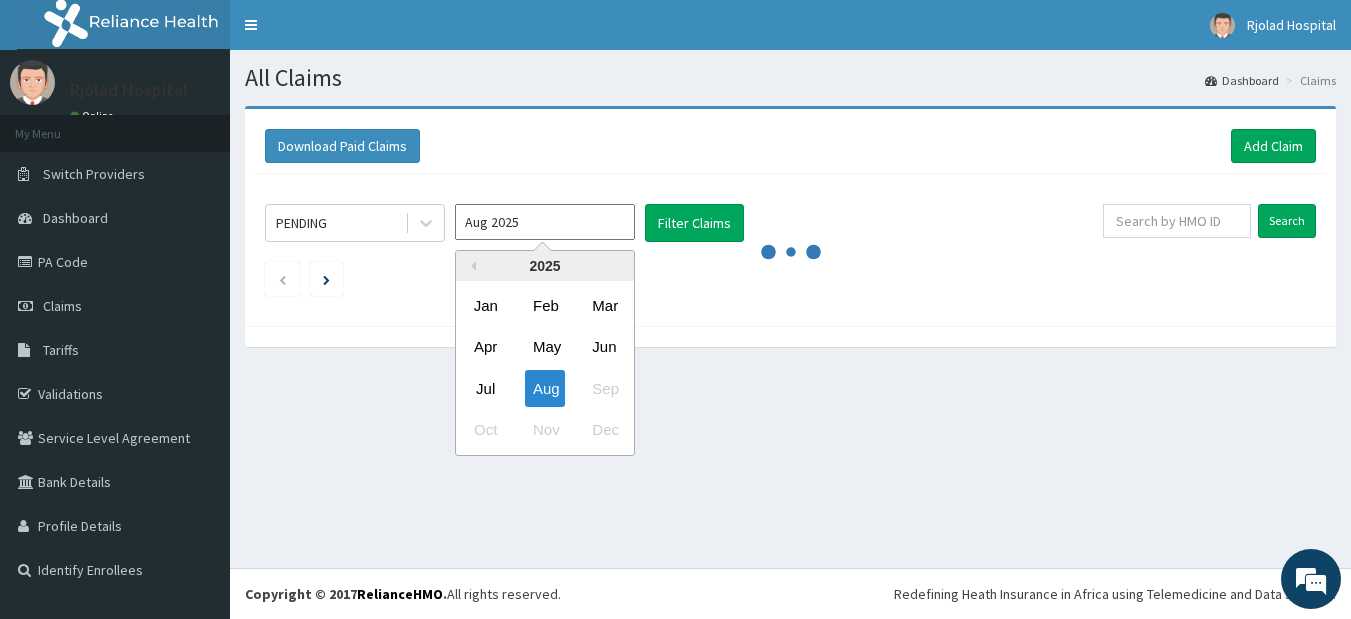 click on "Aug 2025" at bounding box center [545, 222] 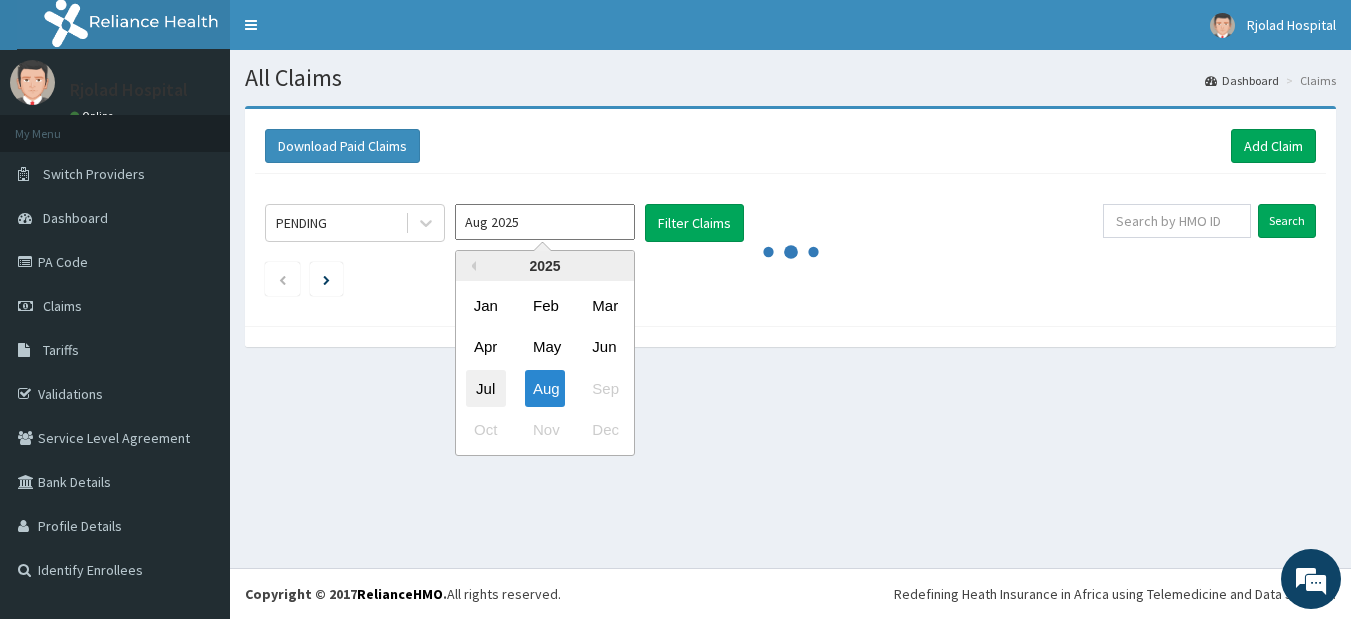 click on "Jul" at bounding box center [486, 388] 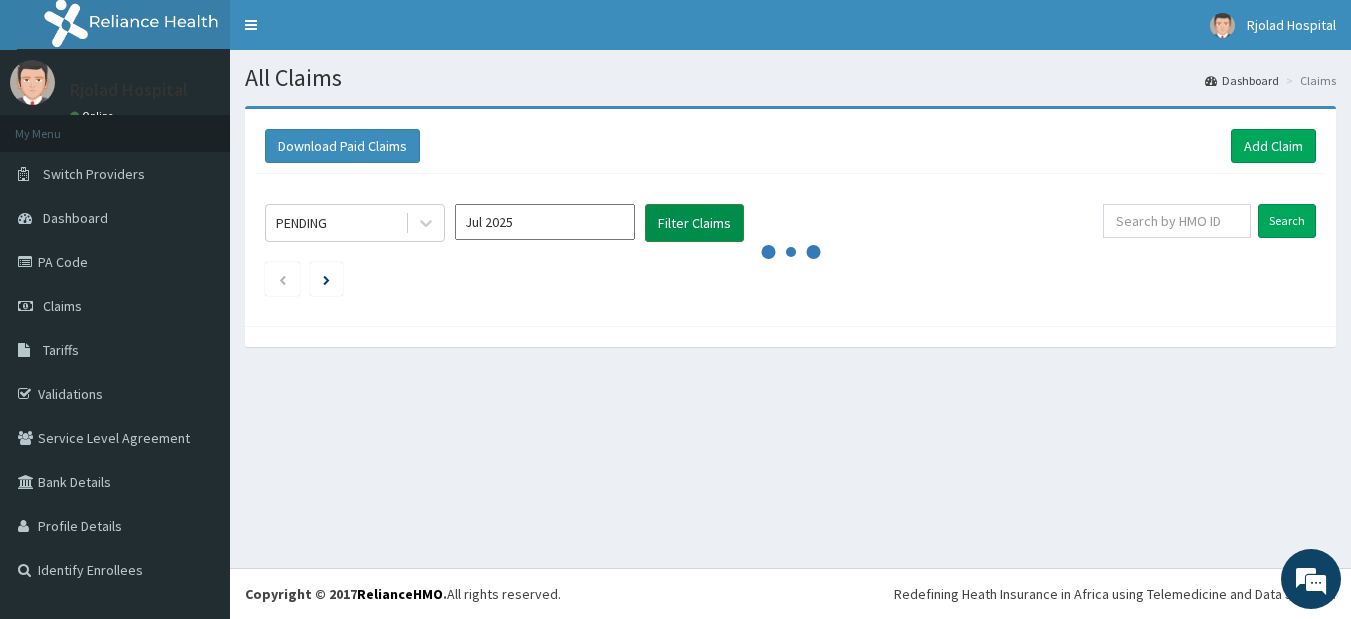 click on "Filter Claims" at bounding box center (694, 223) 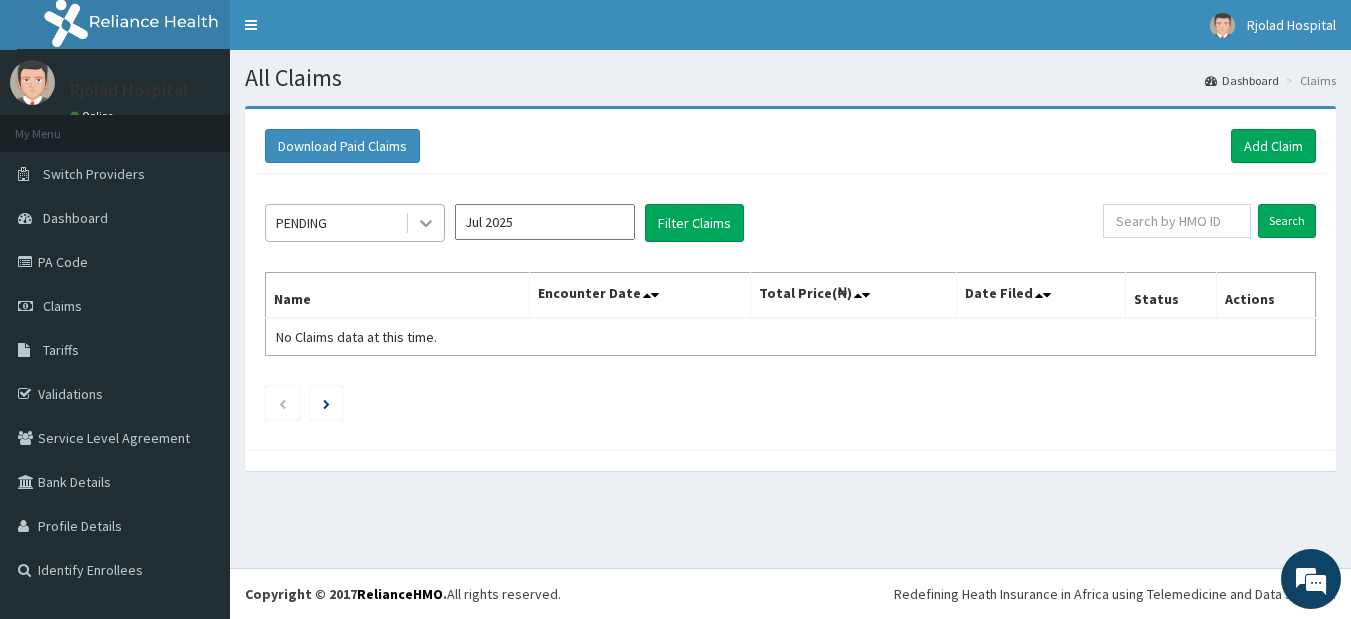 click 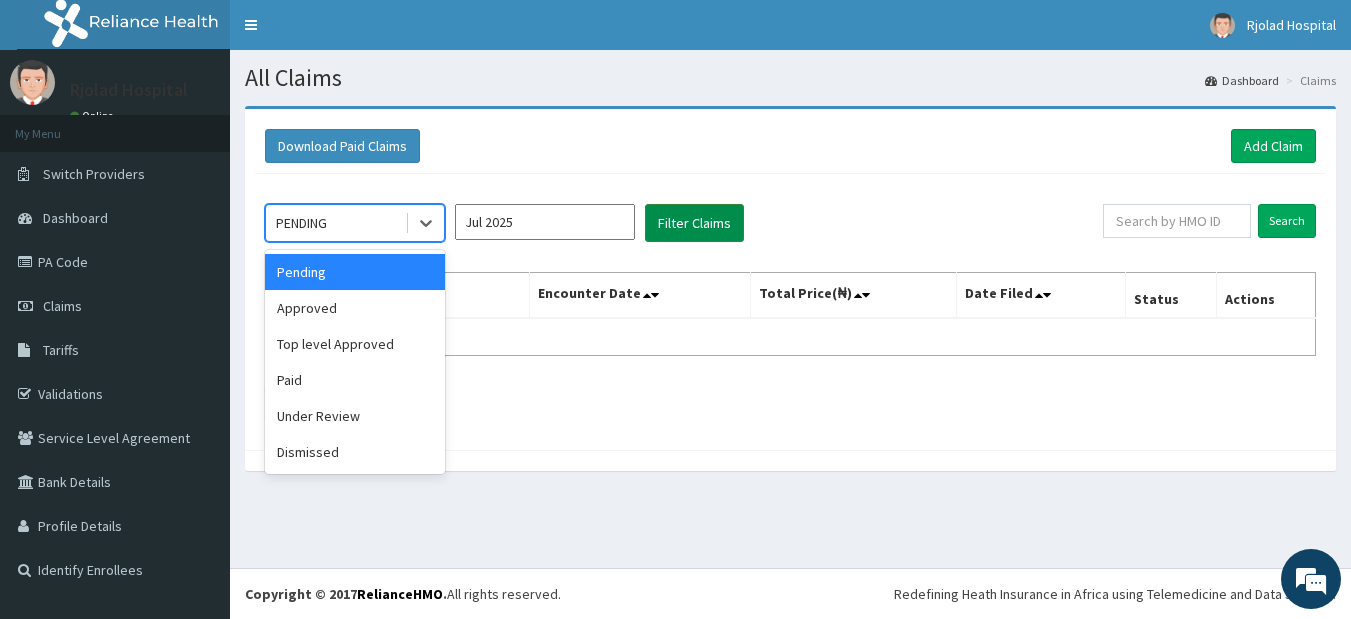 click on "Filter Claims" at bounding box center (694, 223) 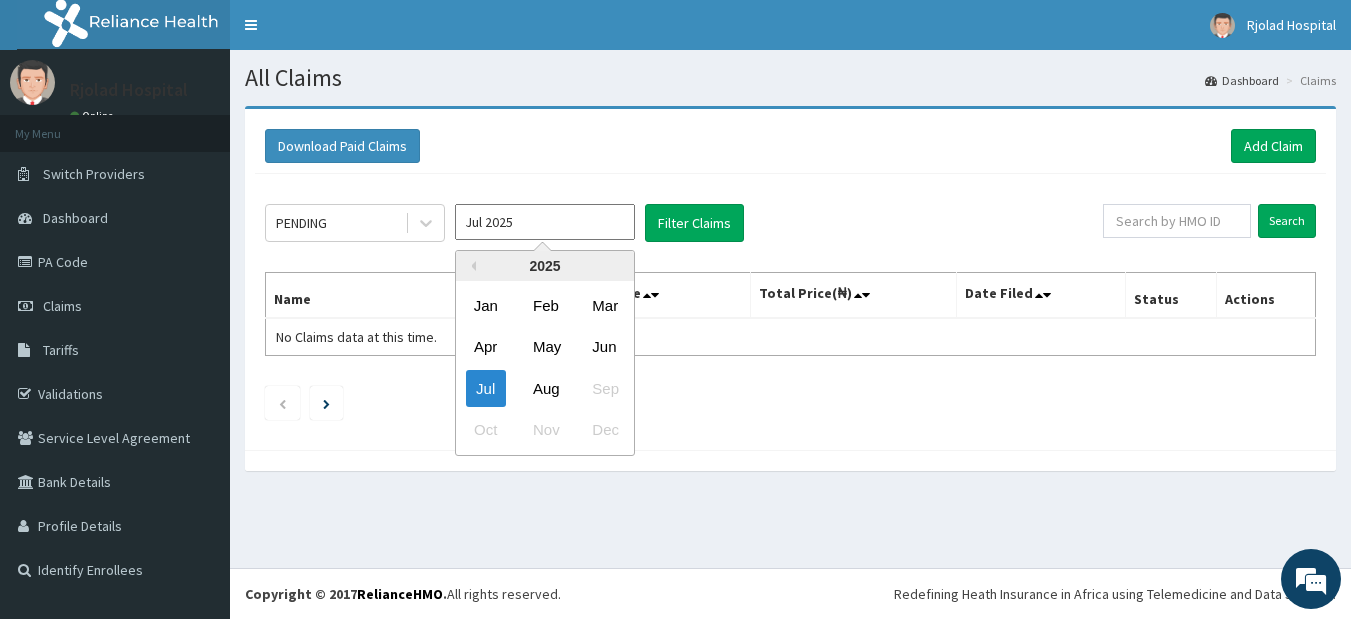 click on "Jul 2025" at bounding box center [545, 222] 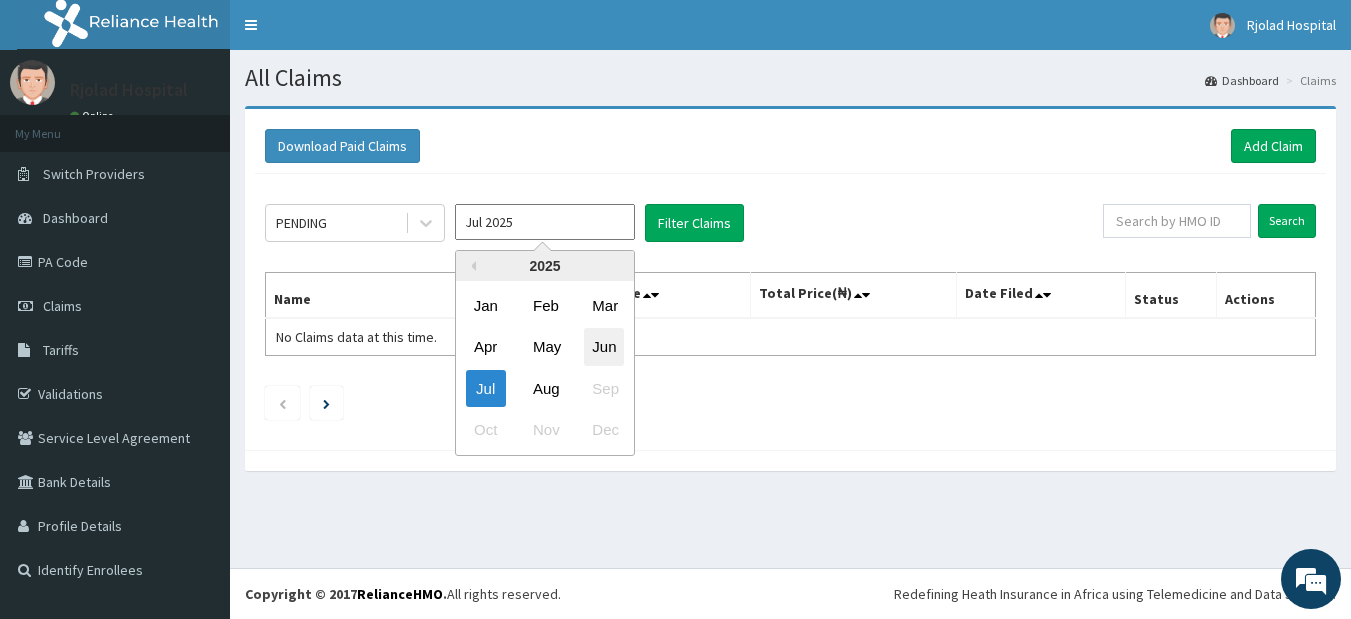 click on "Jun" at bounding box center (604, 347) 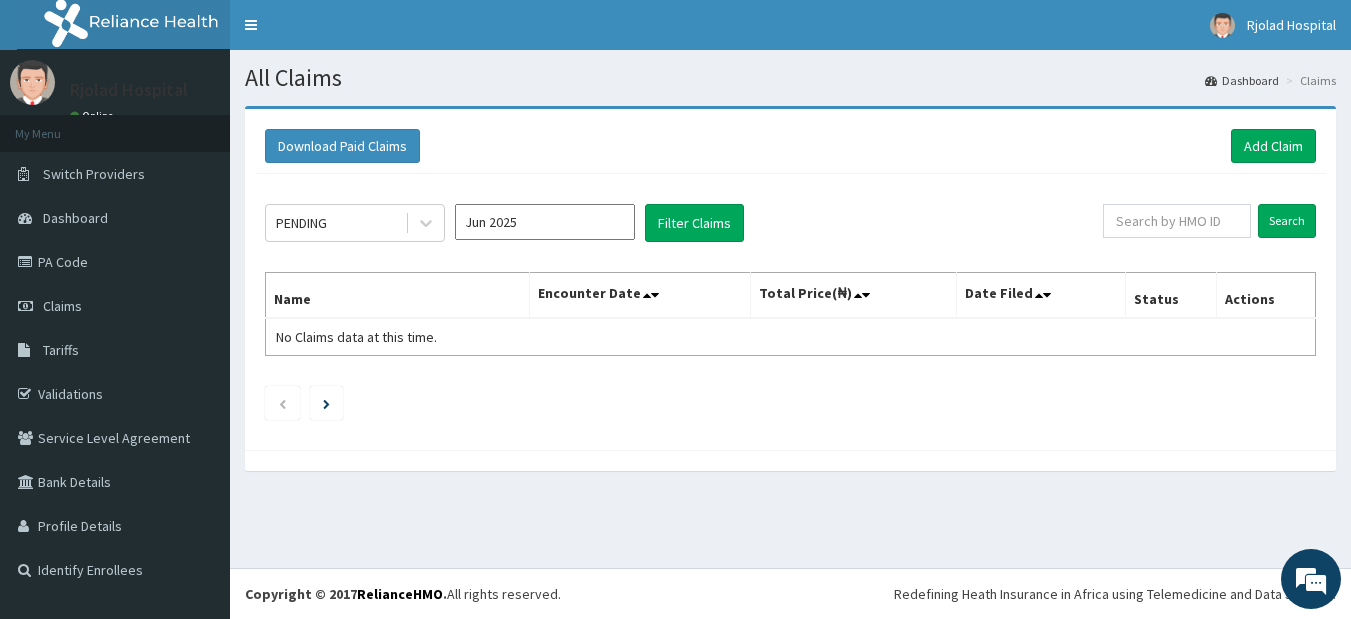 click on "Jun 2025" at bounding box center [545, 222] 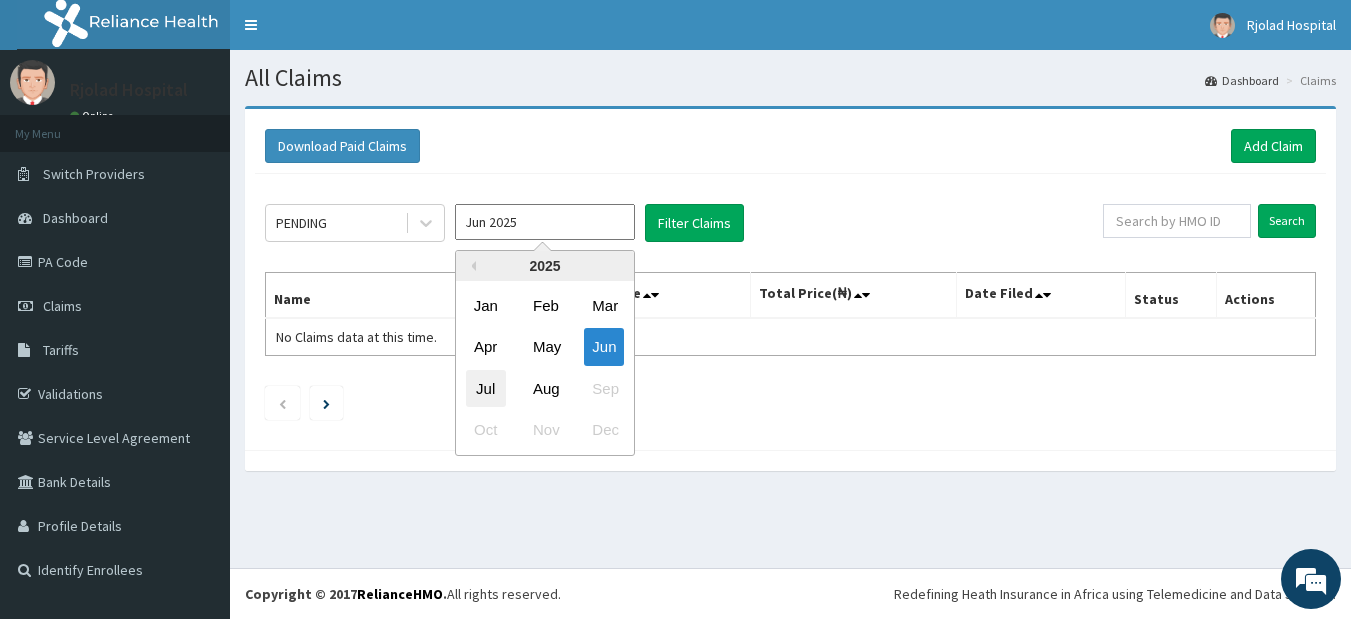 click on "Jul" at bounding box center [486, 388] 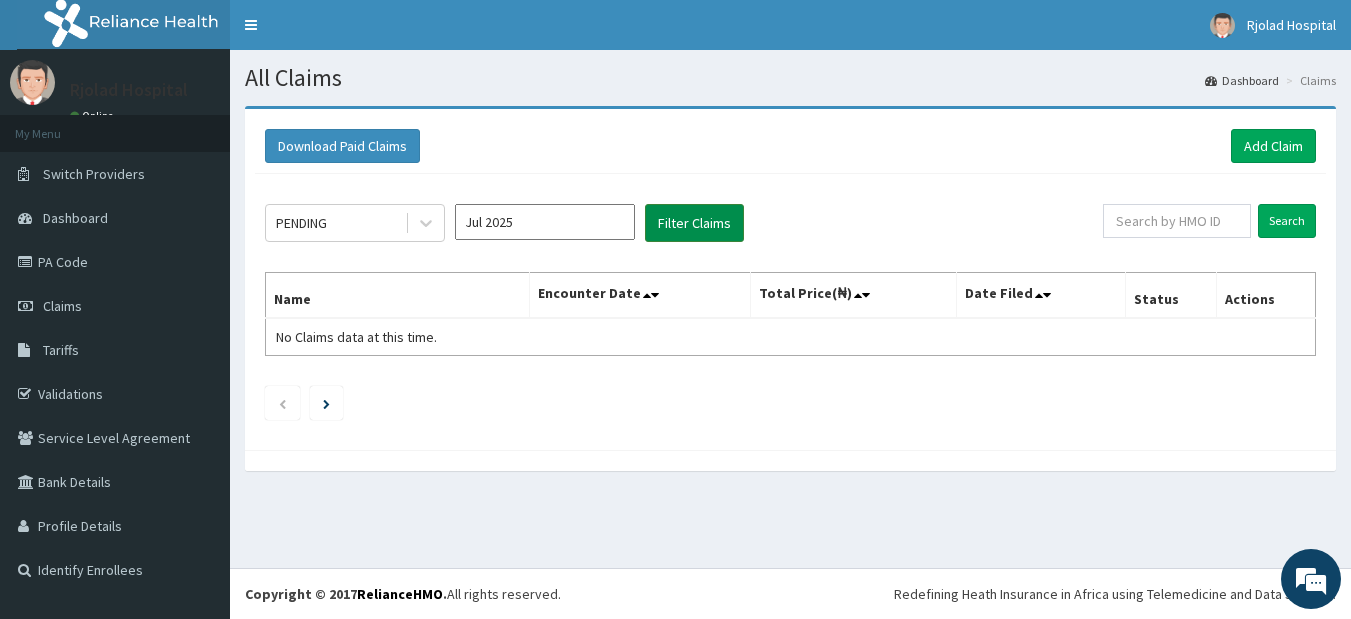 click on "Filter Claims" at bounding box center [694, 223] 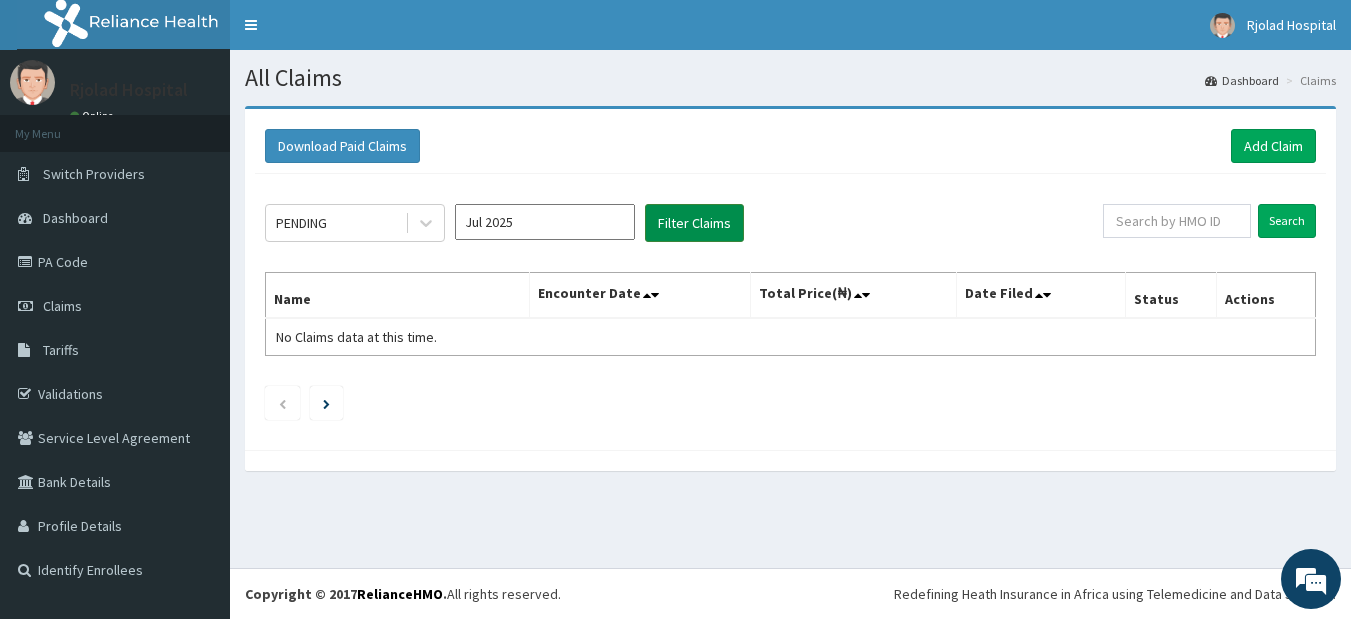 click on "Filter Claims" at bounding box center (694, 223) 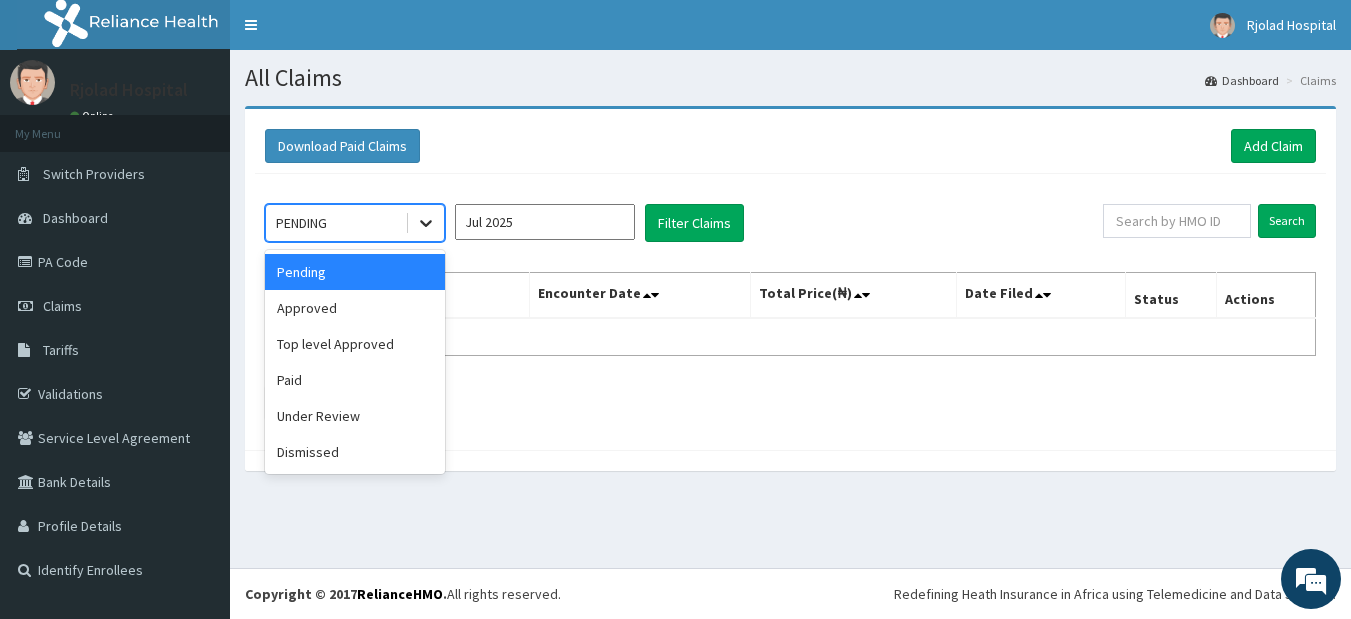 click 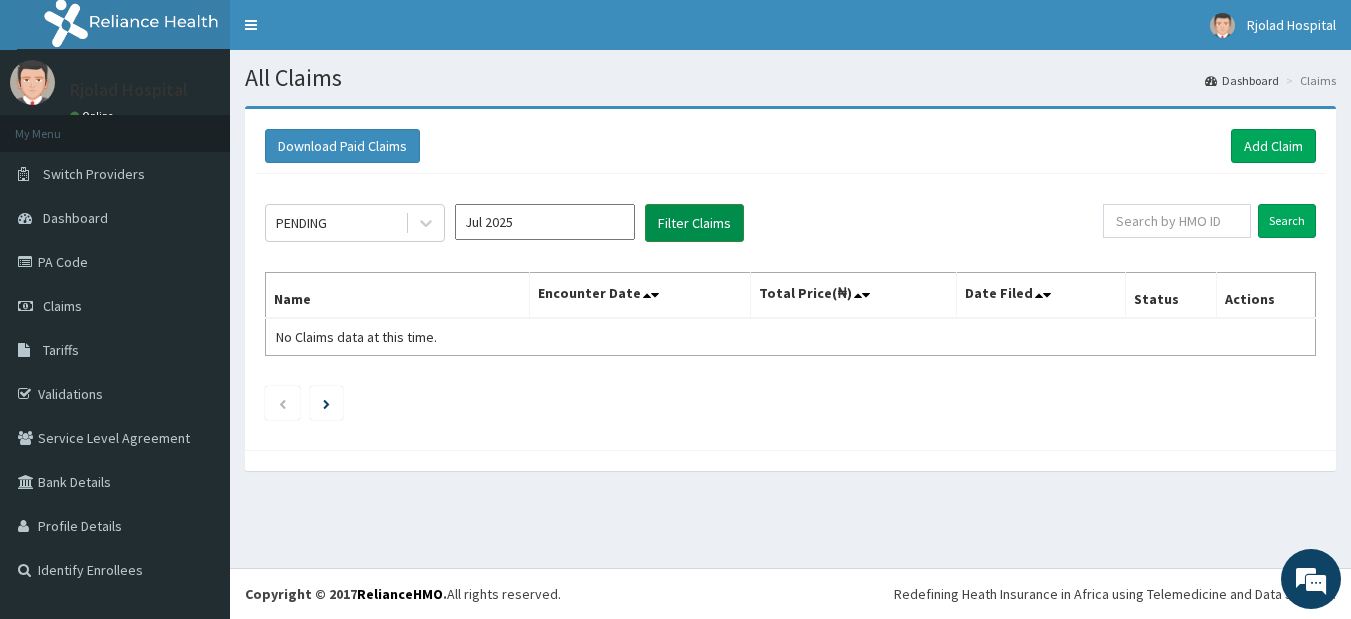 click on "Filter Claims" at bounding box center (694, 223) 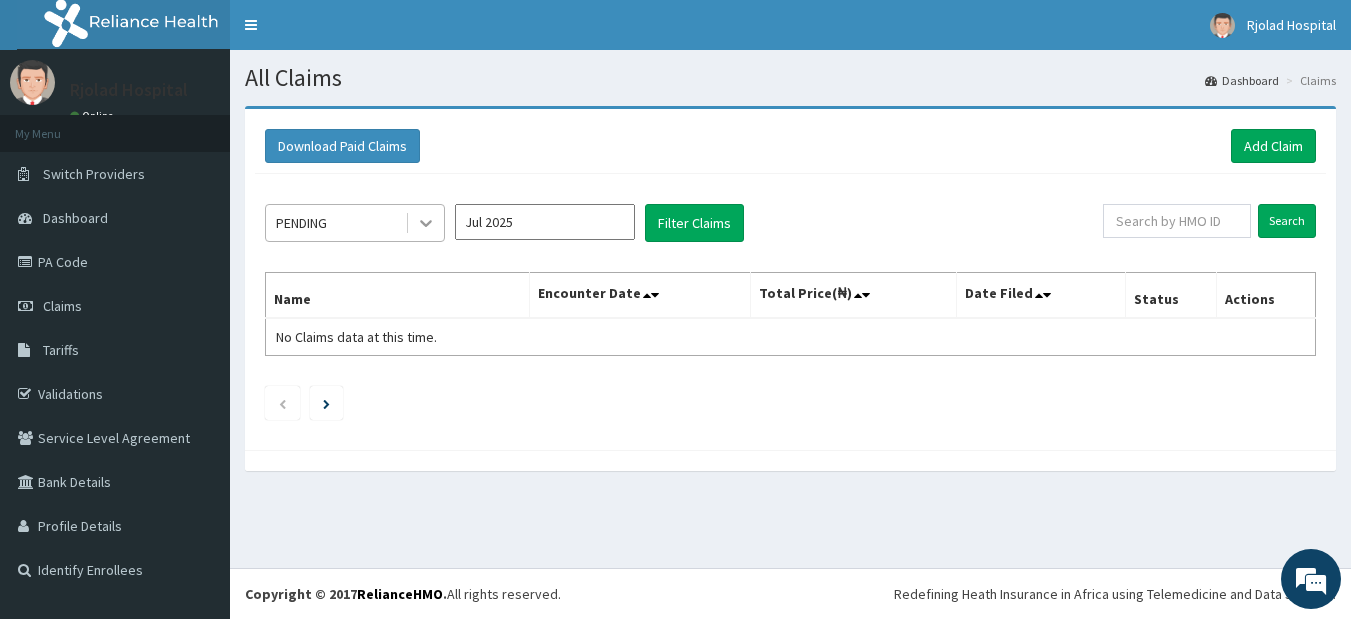 click 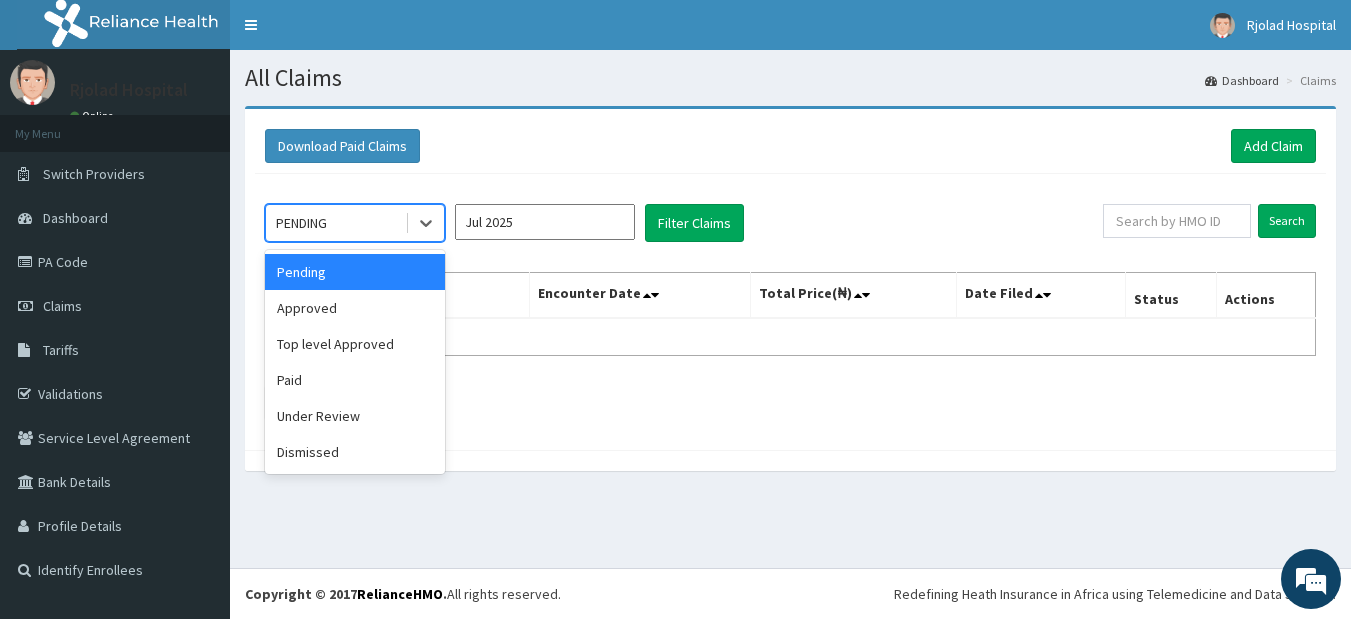click on "Pending" at bounding box center [355, 272] 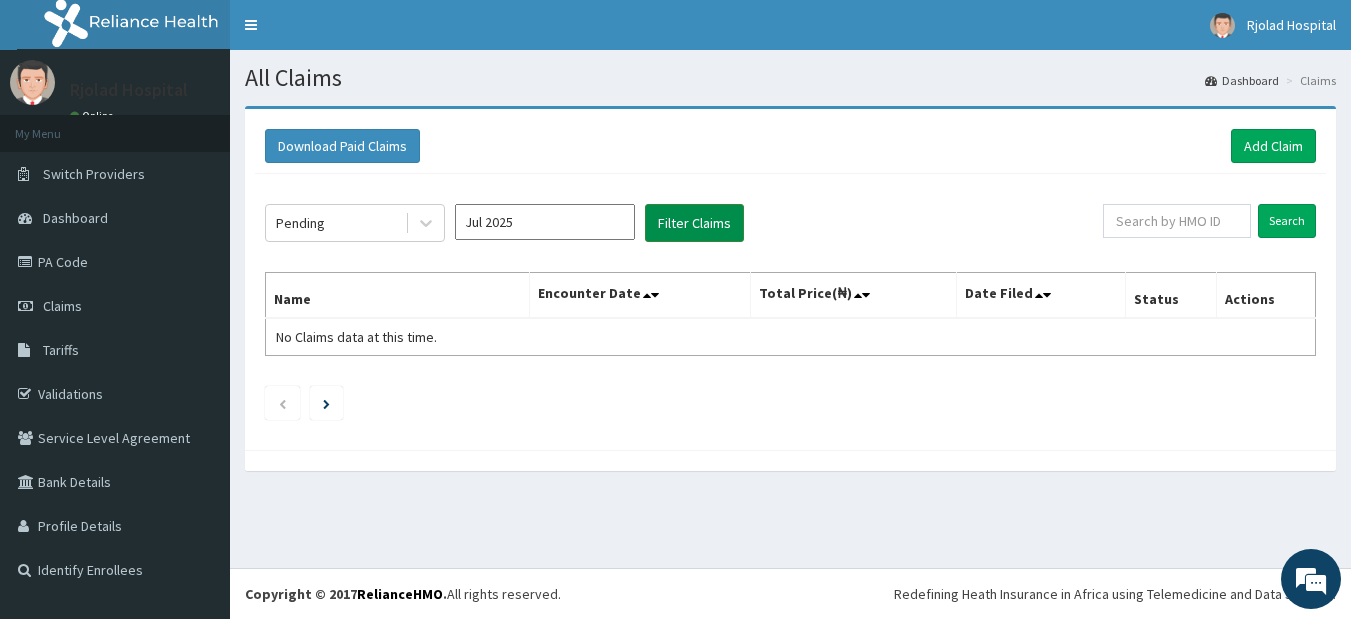 click on "Filter Claims" at bounding box center (694, 223) 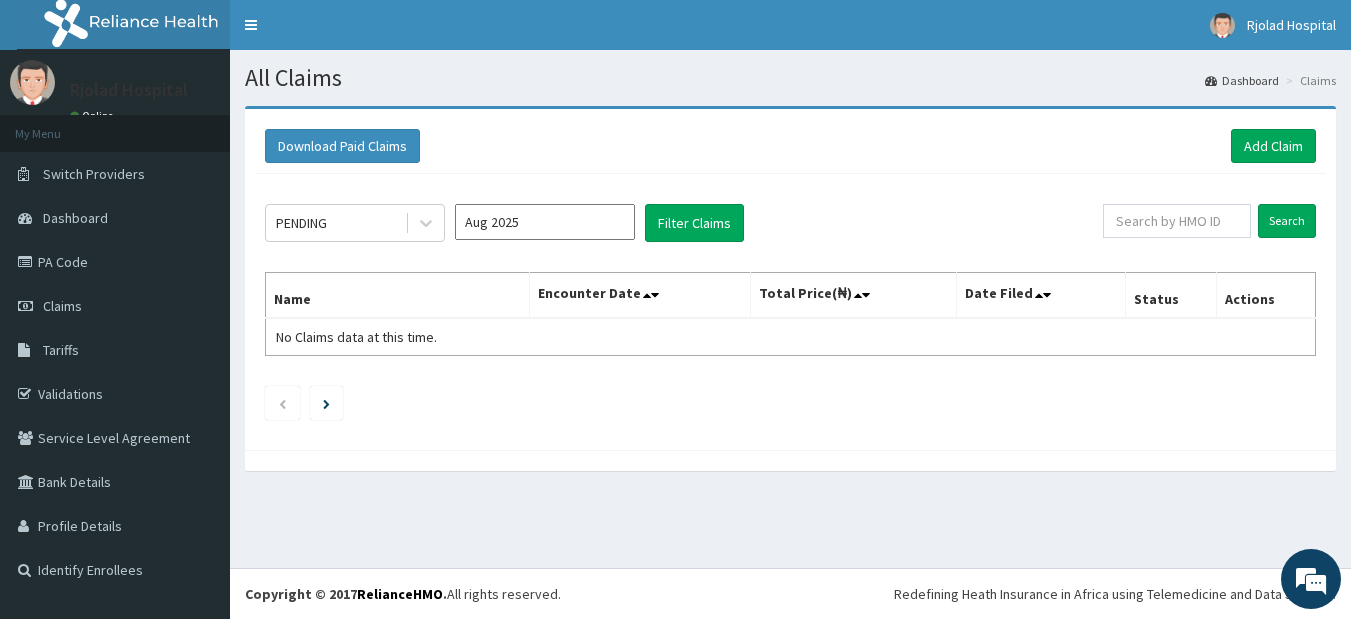 scroll, scrollTop: 0, scrollLeft: 0, axis: both 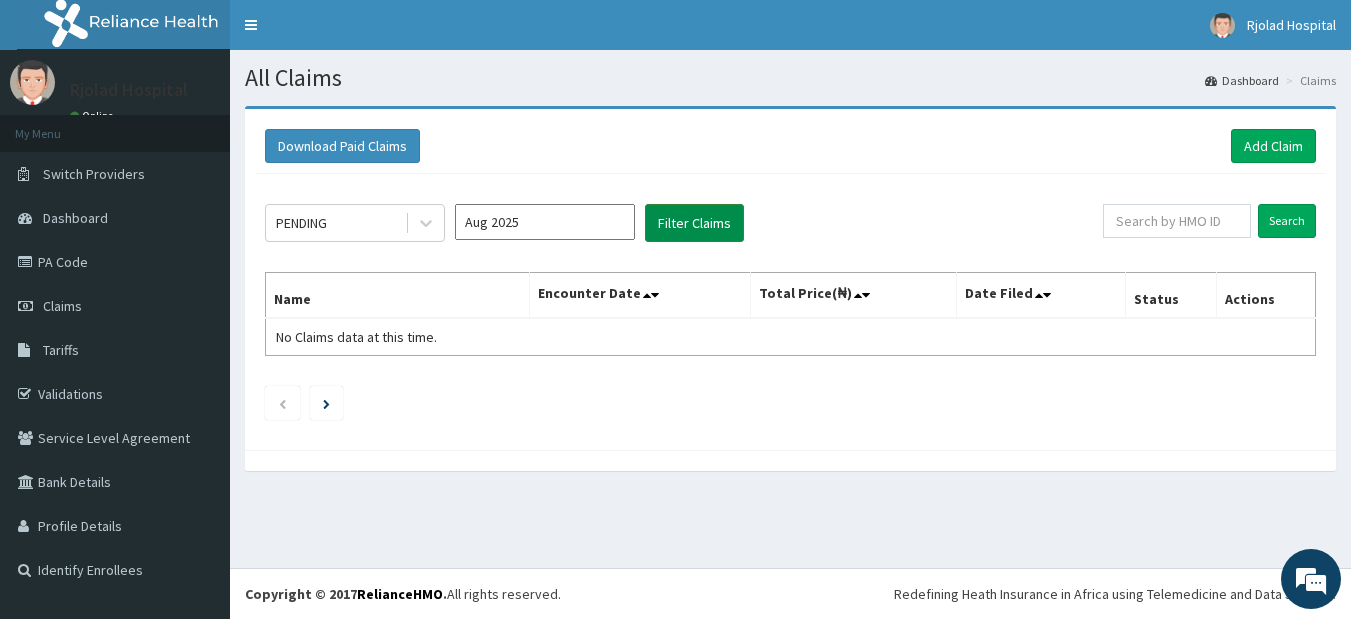 click on "Filter Claims" at bounding box center (694, 223) 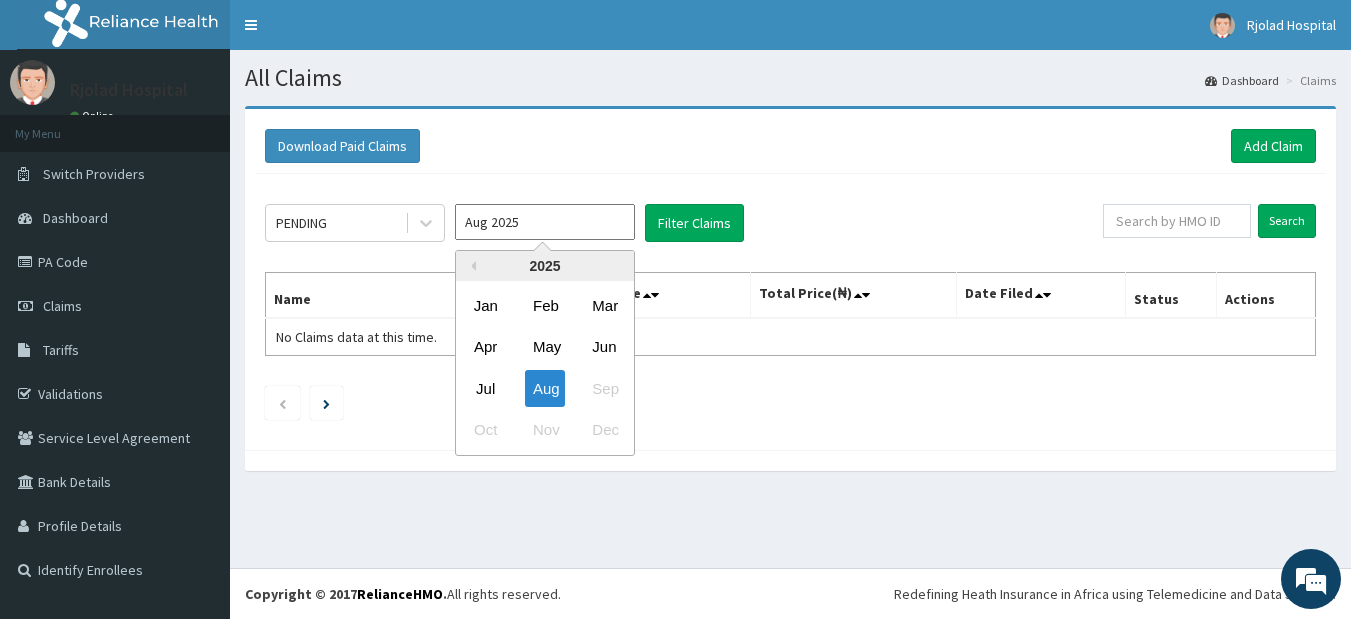 click on "Aug 2025" at bounding box center [545, 222] 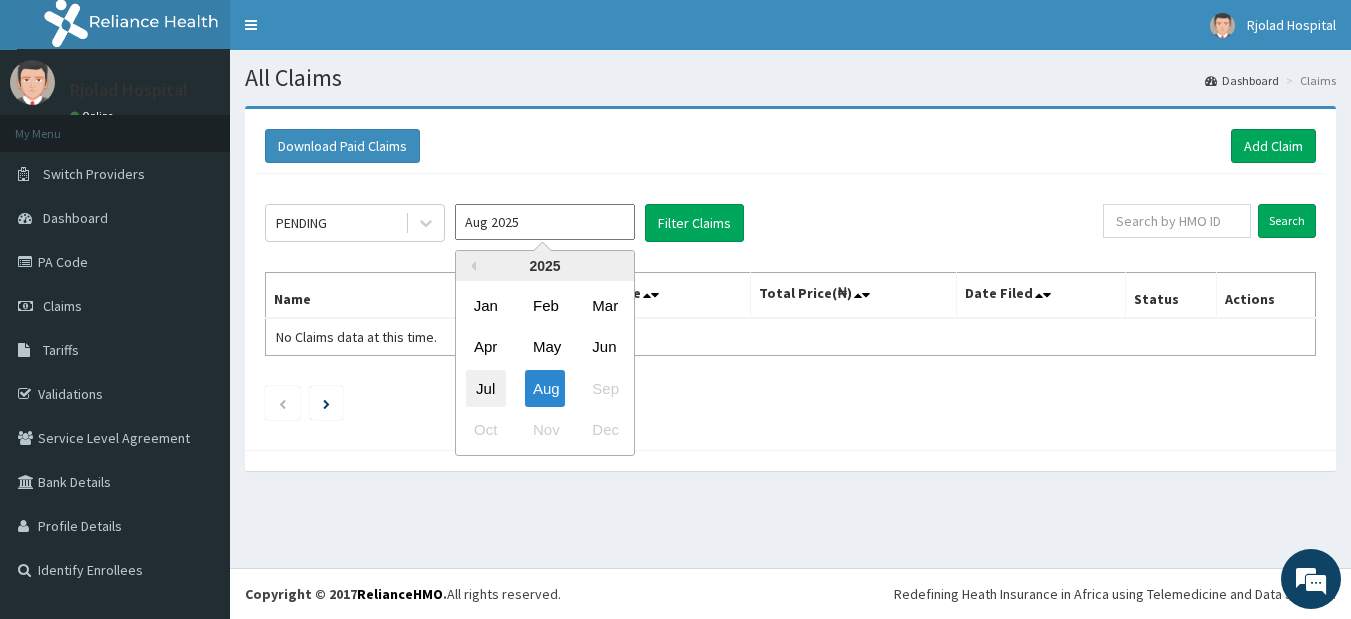 click on "Jul" at bounding box center [486, 388] 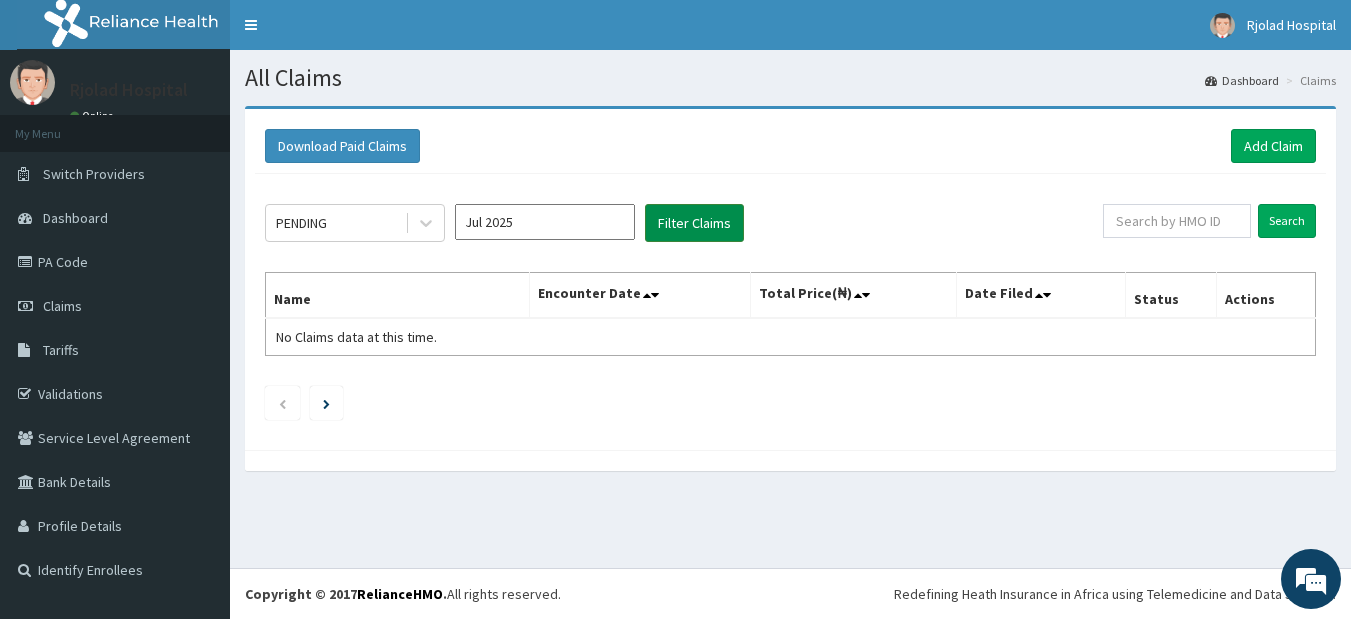 click on "Filter Claims" at bounding box center [694, 223] 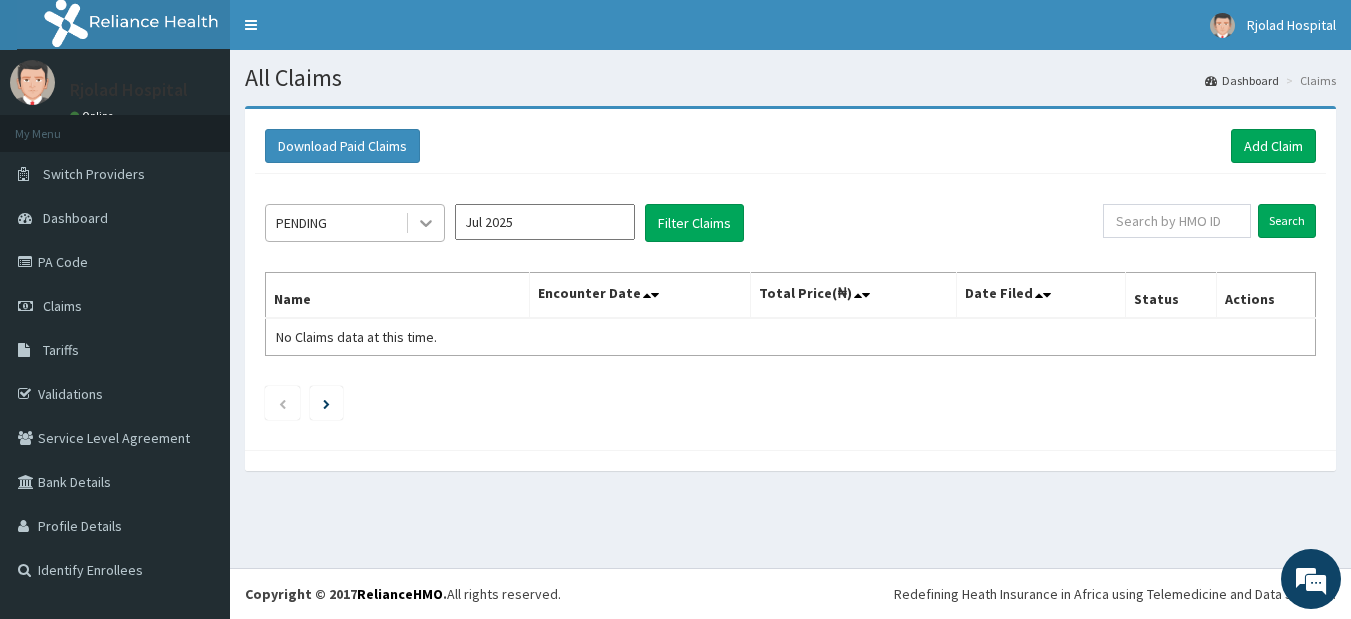 click 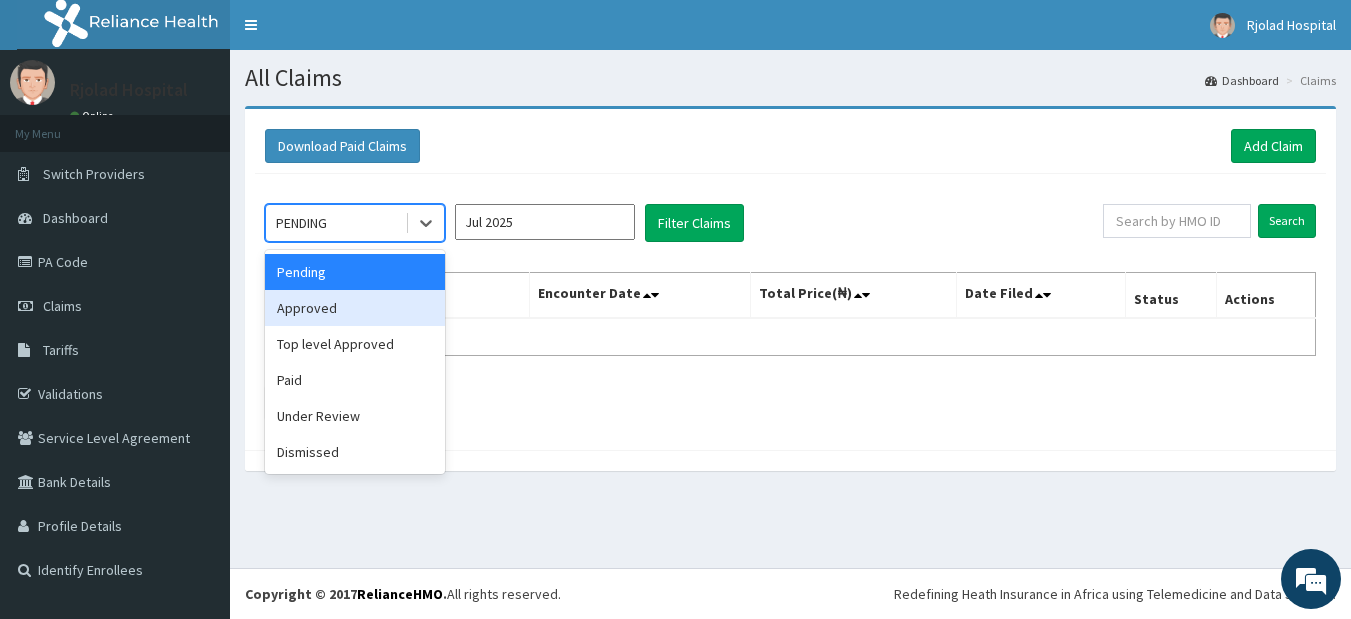 click on "Approved" at bounding box center (355, 308) 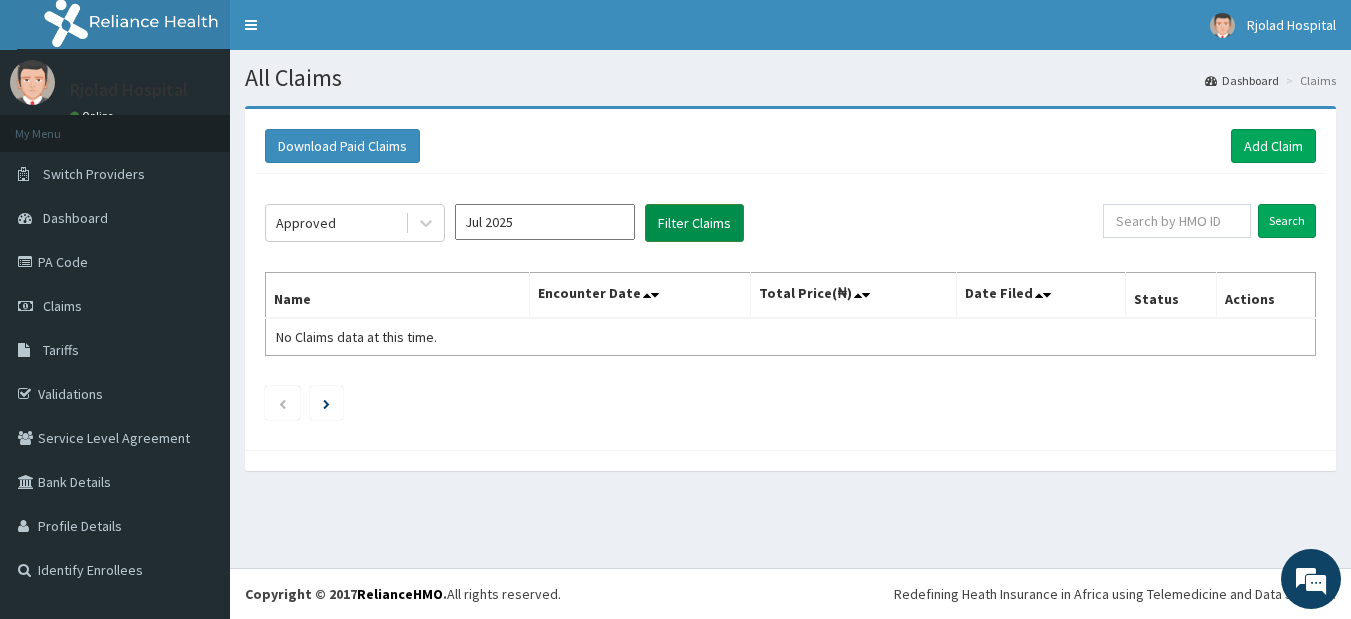 click on "Filter Claims" at bounding box center [694, 223] 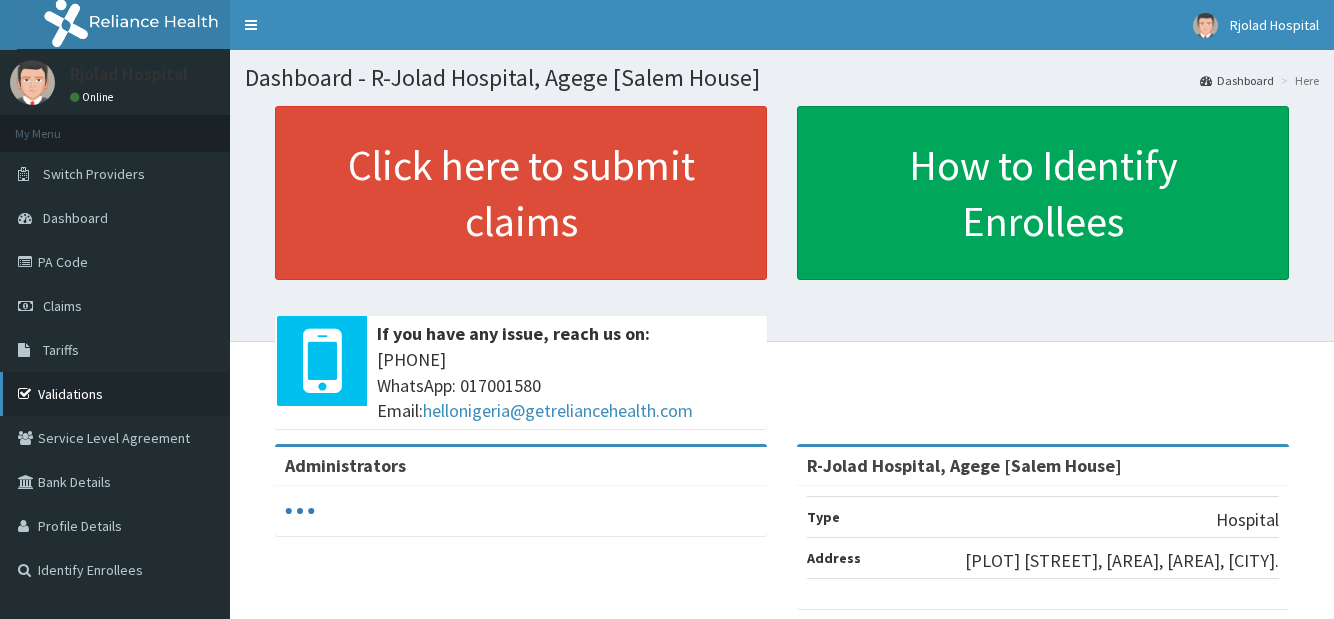 scroll, scrollTop: 0, scrollLeft: 0, axis: both 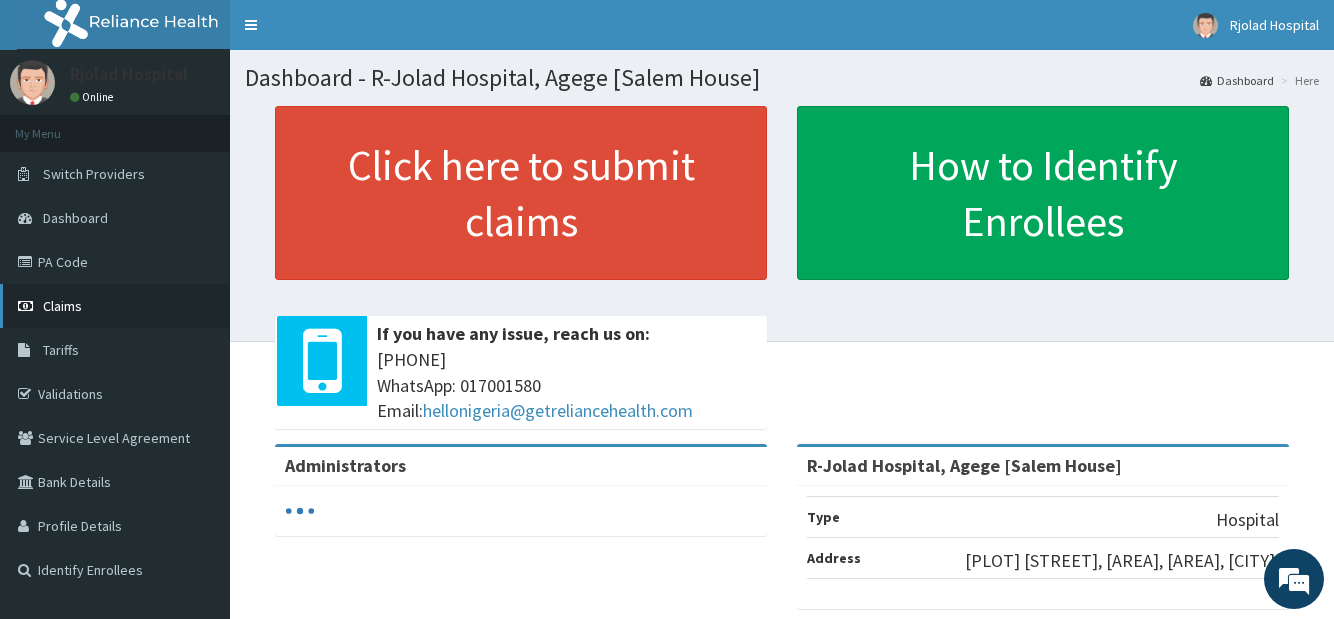 click on "Claims" at bounding box center (62, 306) 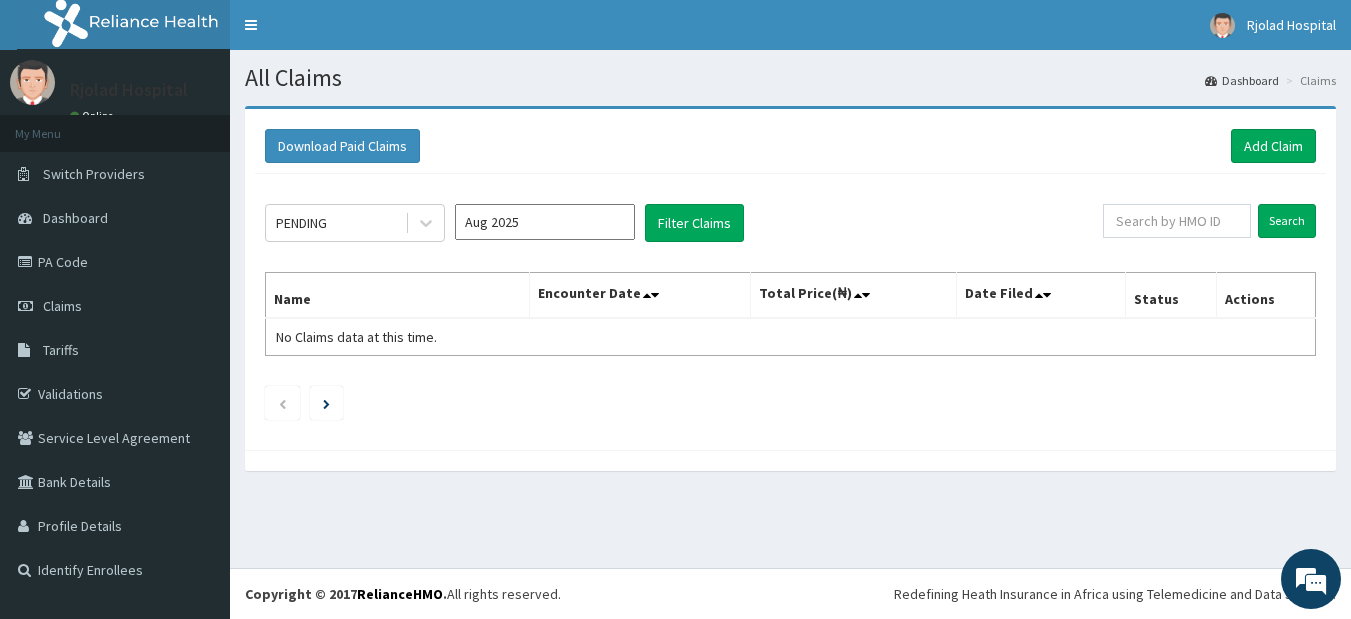scroll, scrollTop: 0, scrollLeft: 0, axis: both 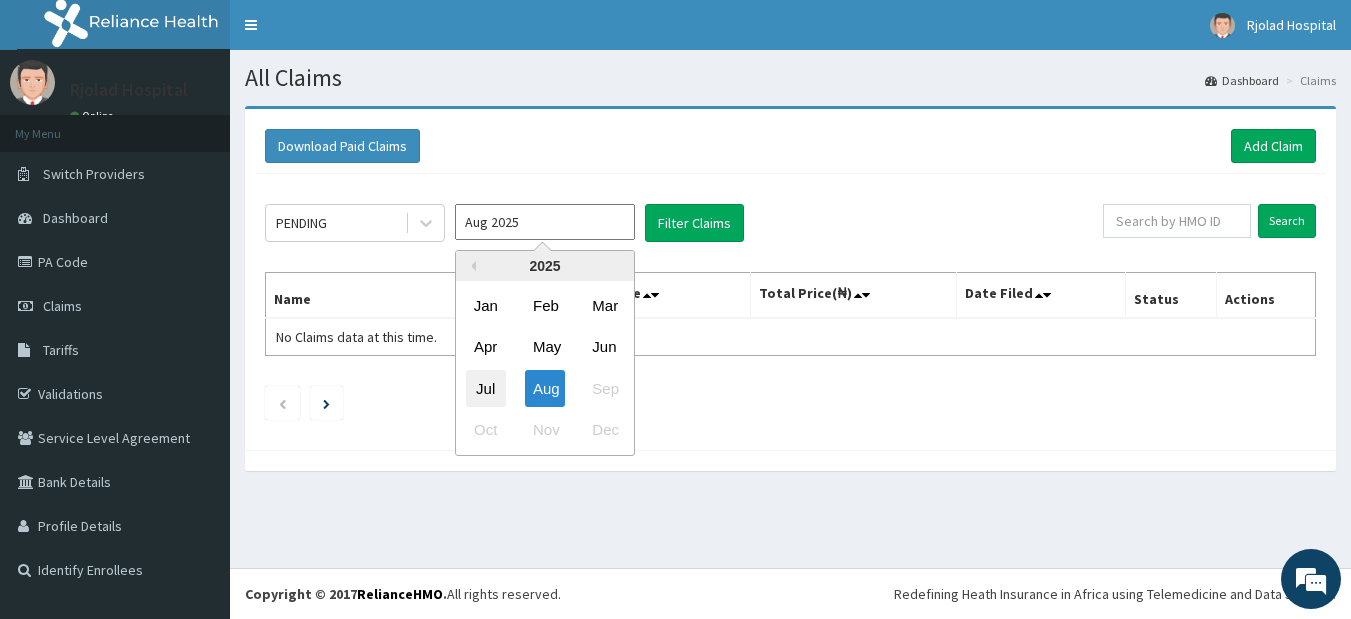 click on "Jul" at bounding box center (486, 388) 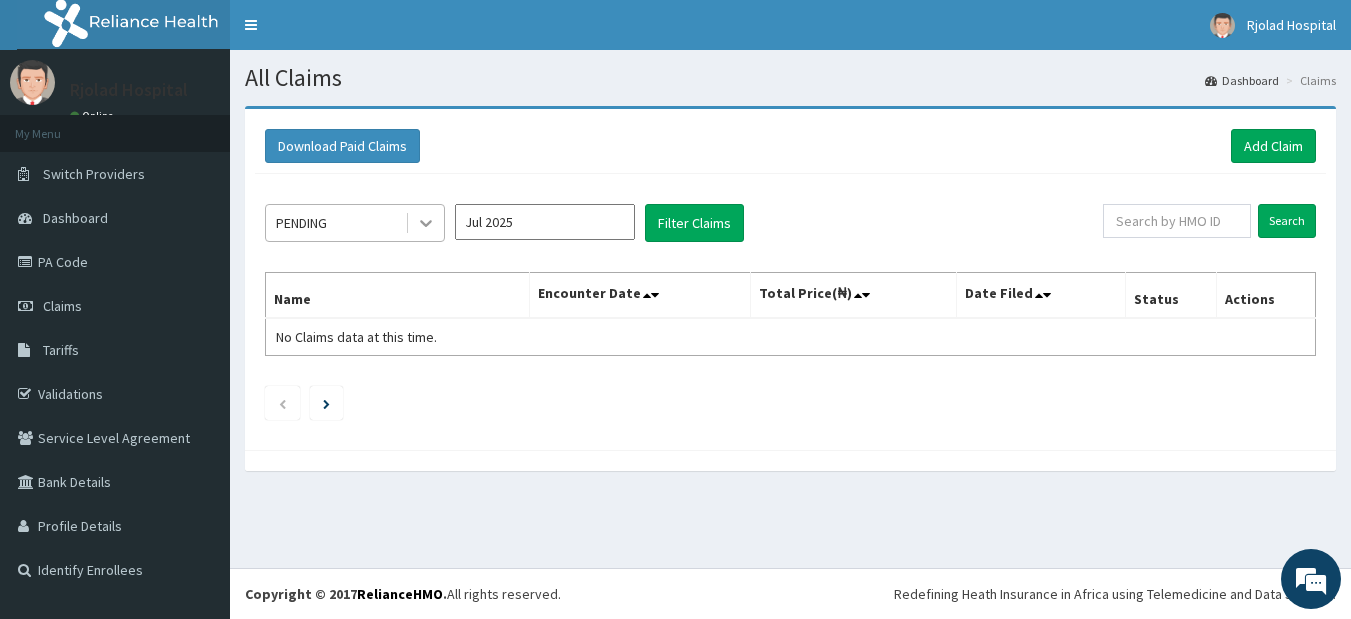 click 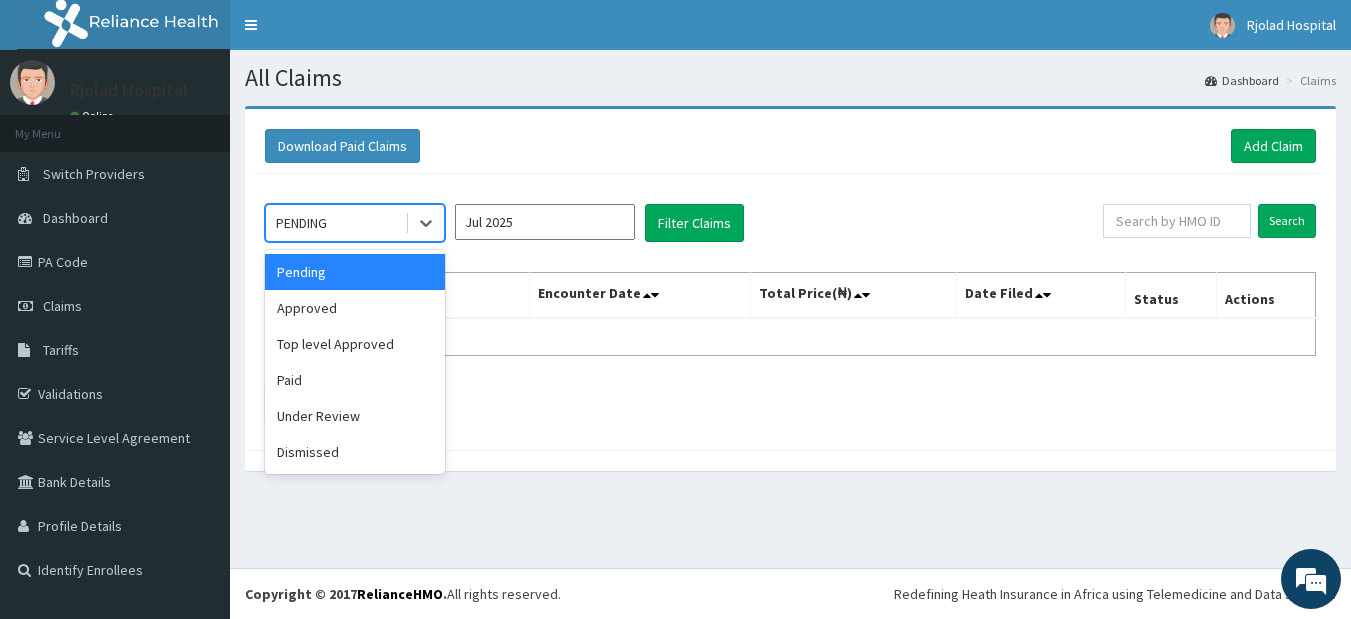 click on "Pending" at bounding box center [355, 272] 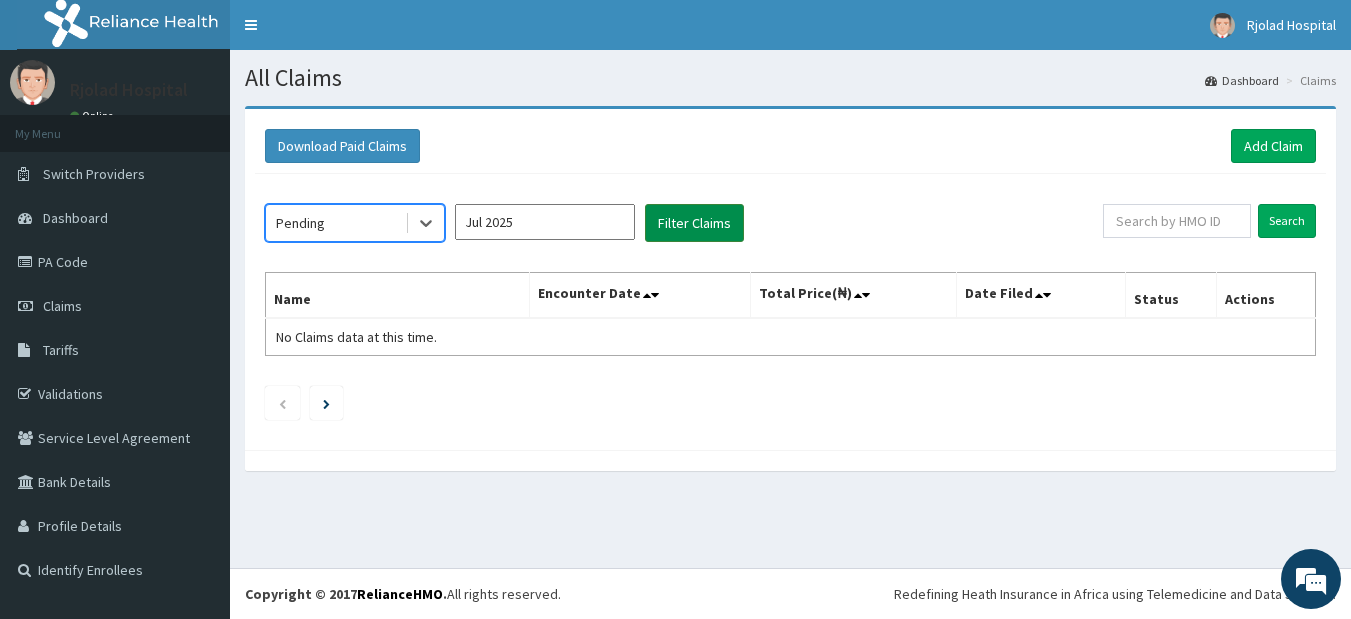 click on "Filter Claims" at bounding box center (694, 223) 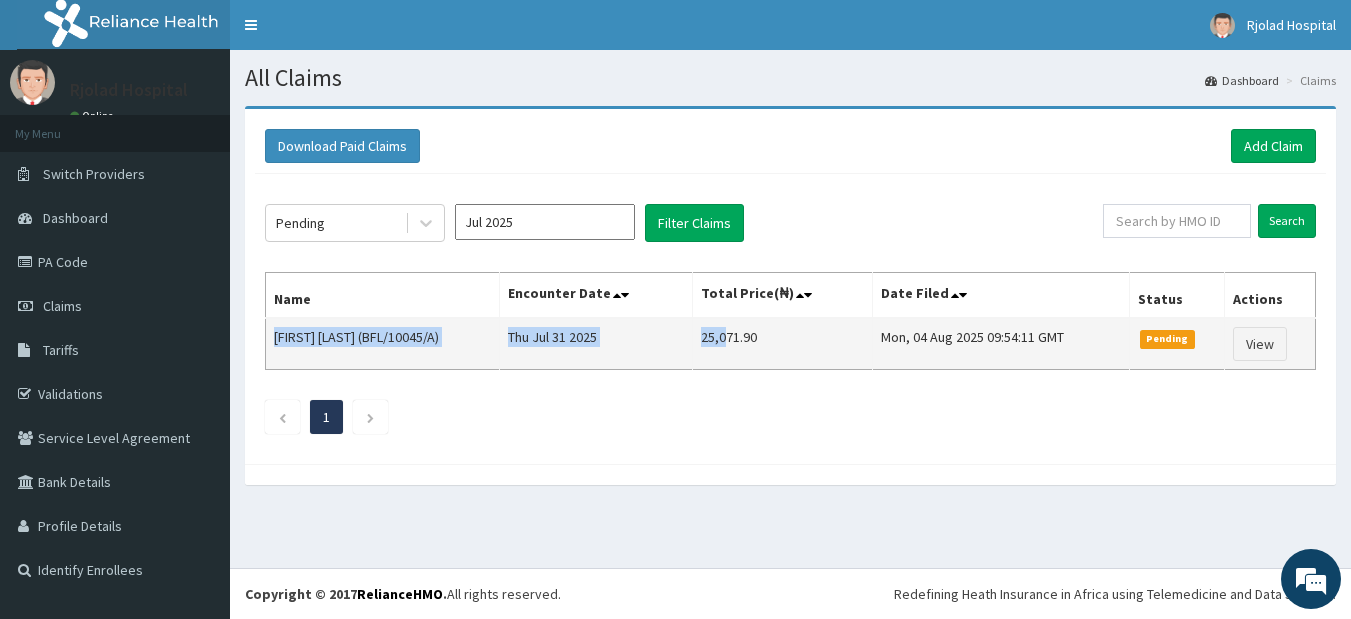 drag, startPoint x: 272, startPoint y: 337, endPoint x: 646, endPoint y: 360, distance: 374.70654 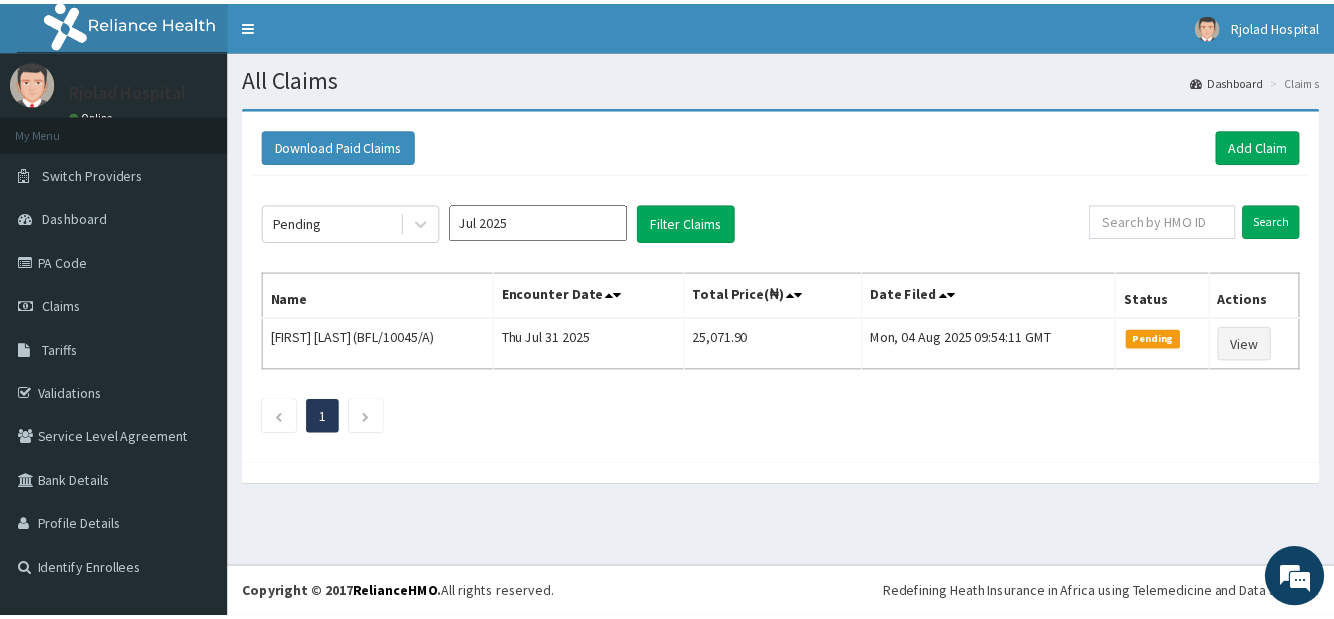 scroll, scrollTop: 0, scrollLeft: 0, axis: both 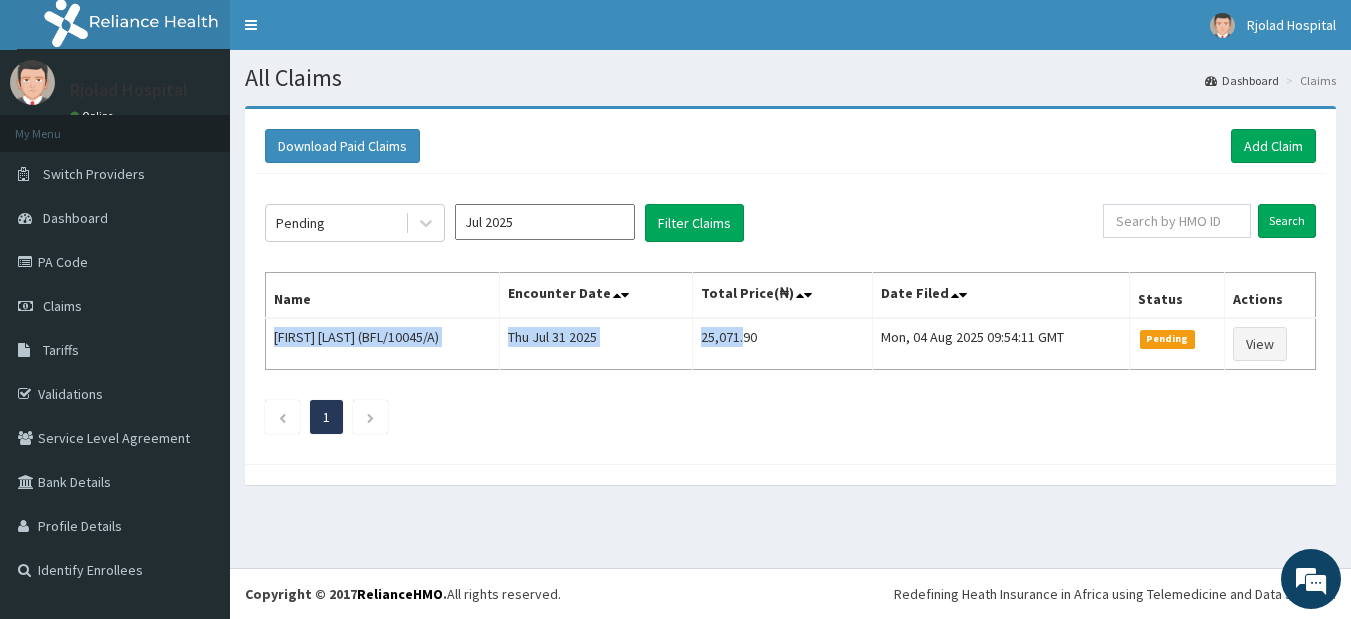 drag, startPoint x: 269, startPoint y: 334, endPoint x: 864, endPoint y: 419, distance: 601.0408 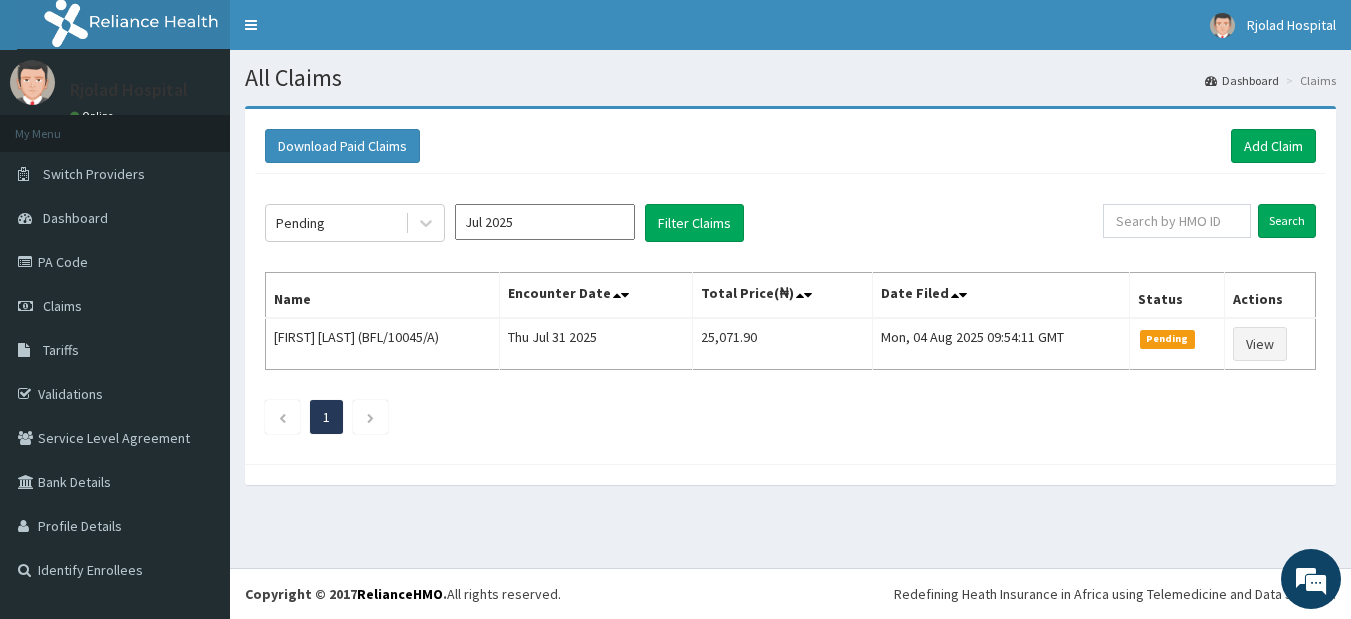 drag, startPoint x: 639, startPoint y: 404, endPoint x: 562, endPoint y: 576, distance: 188.44893 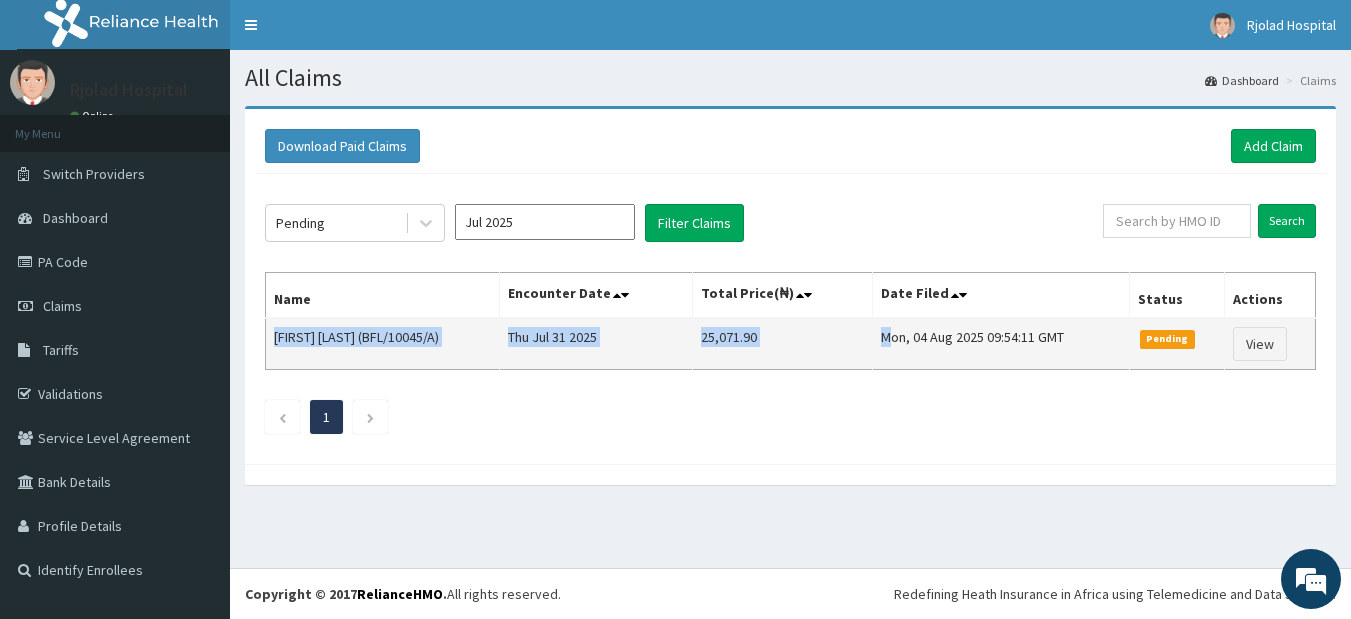 drag, startPoint x: 275, startPoint y: 343, endPoint x: 877, endPoint y: 346, distance: 602.00745 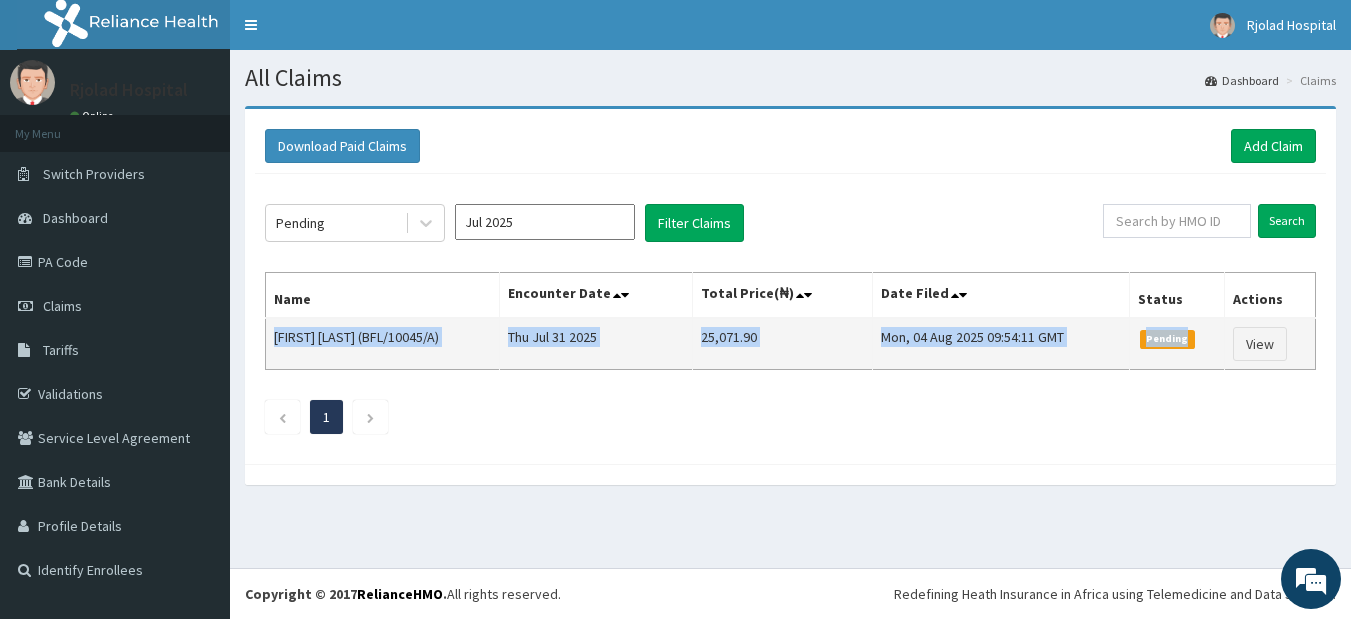 drag, startPoint x: 276, startPoint y: 337, endPoint x: 1192, endPoint y: 338, distance: 916.00055 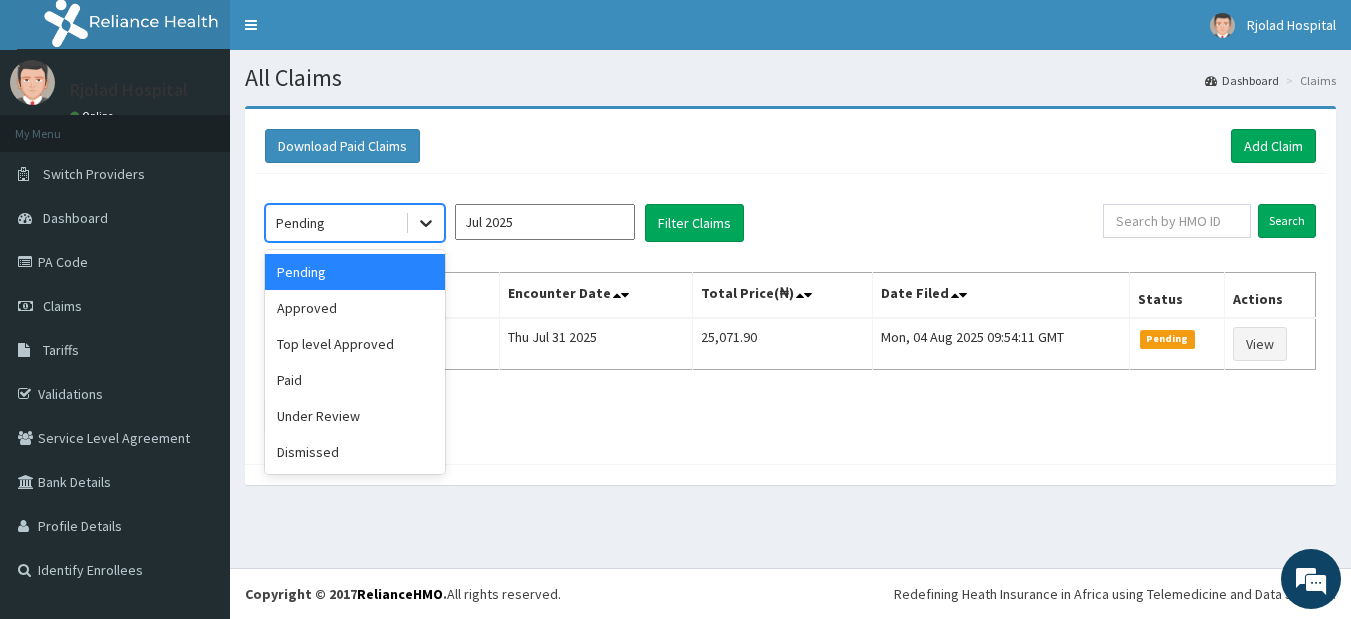 click 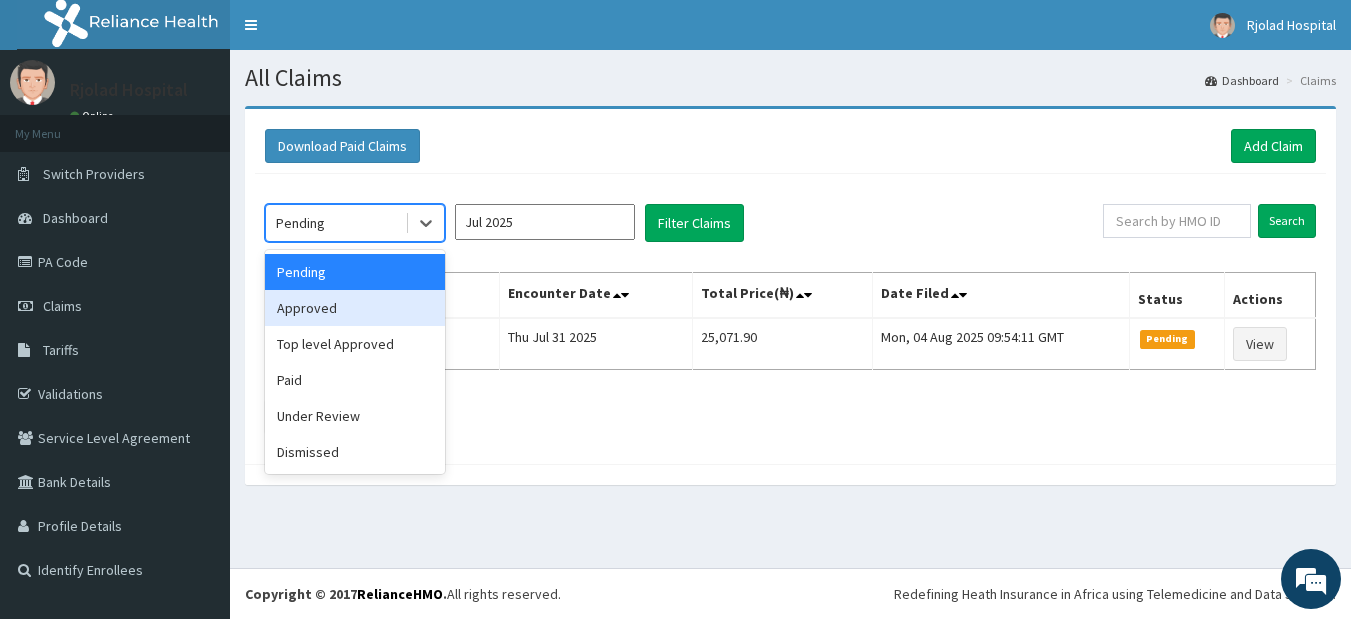 click on "Approved" at bounding box center (355, 308) 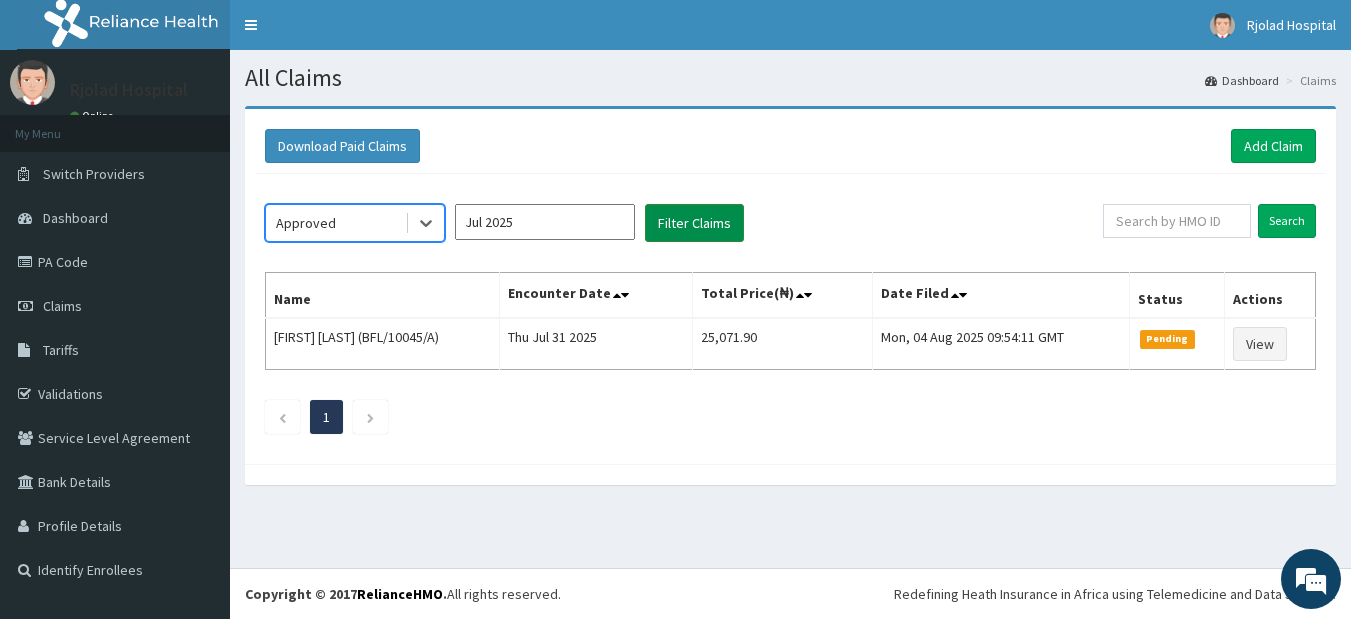 click on "Filter Claims" at bounding box center (694, 223) 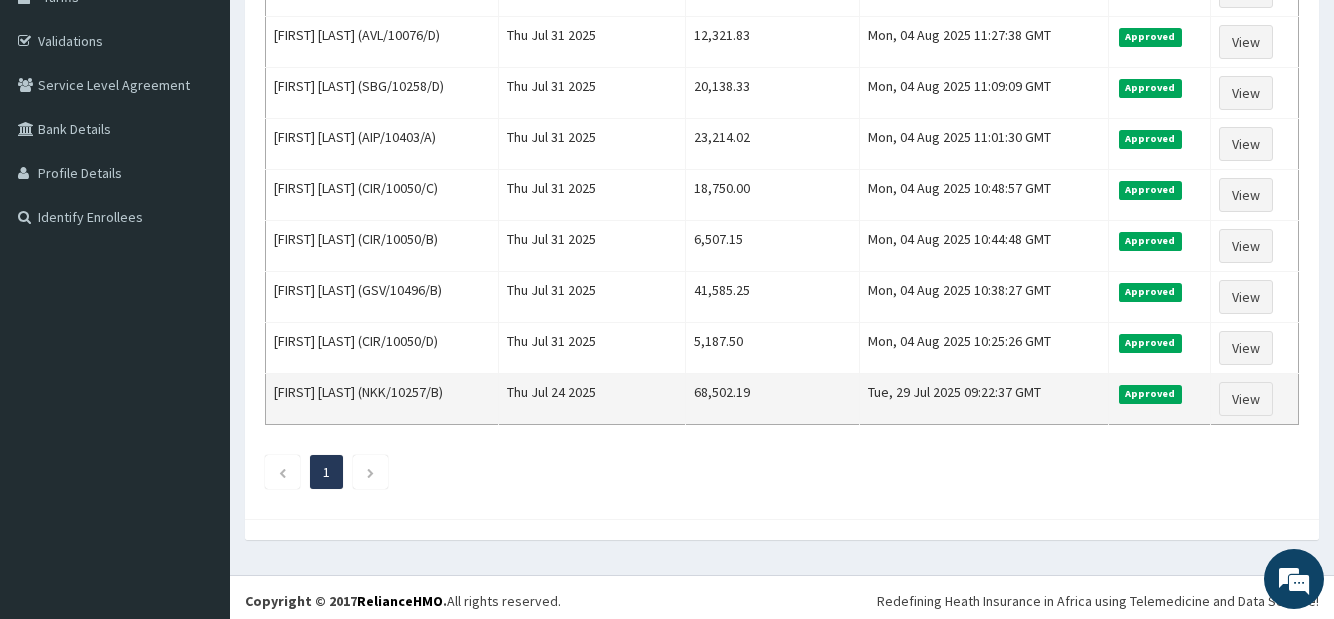 scroll, scrollTop: 360, scrollLeft: 0, axis: vertical 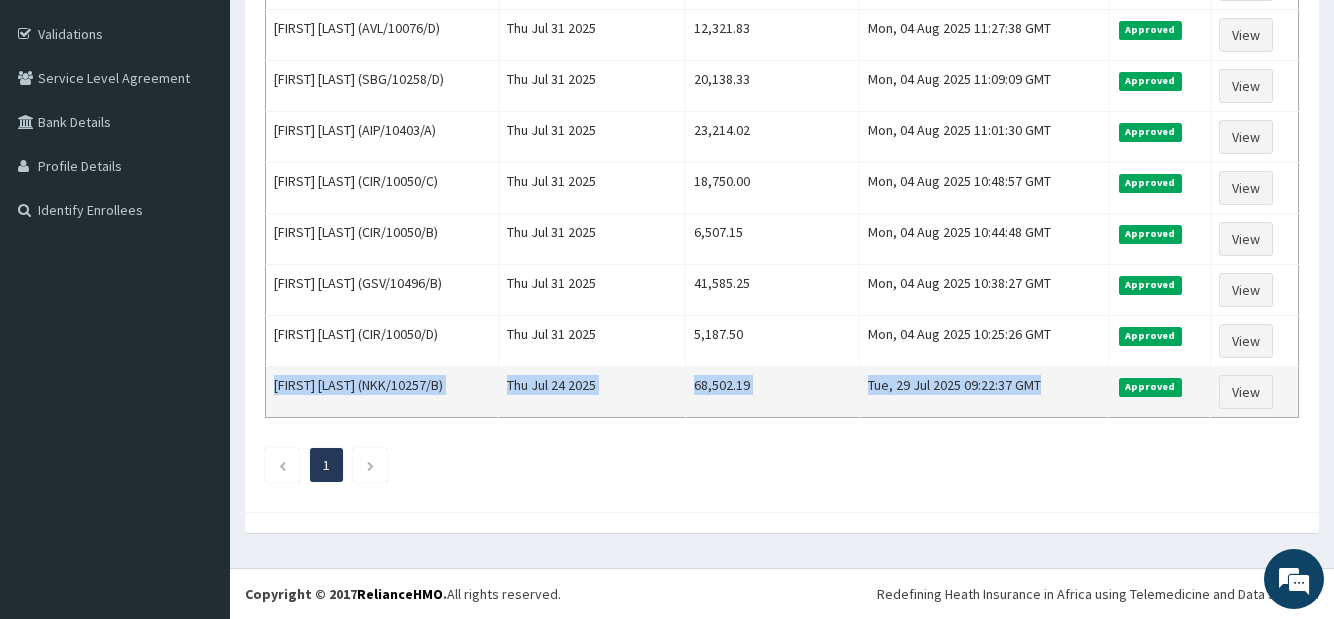 drag, startPoint x: 275, startPoint y: 336, endPoint x: 1099, endPoint y: 377, distance: 825.0194 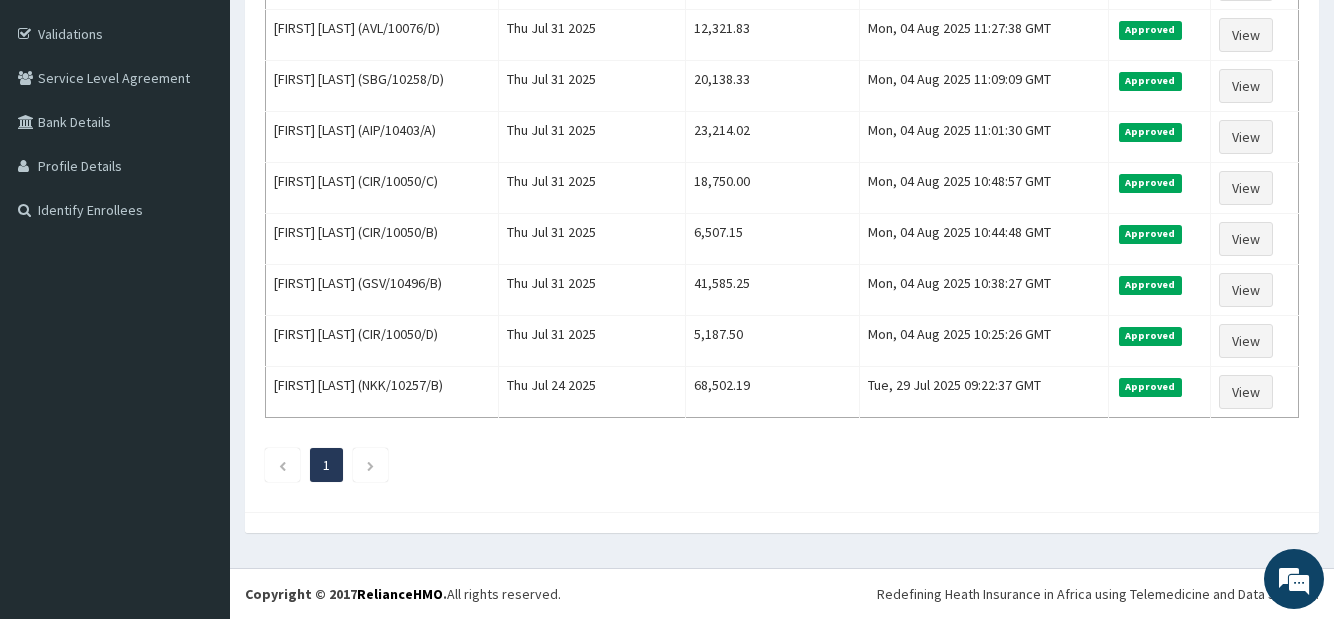 drag, startPoint x: 229, startPoint y: 388, endPoint x: 225, endPoint y: 357, distance: 31.257 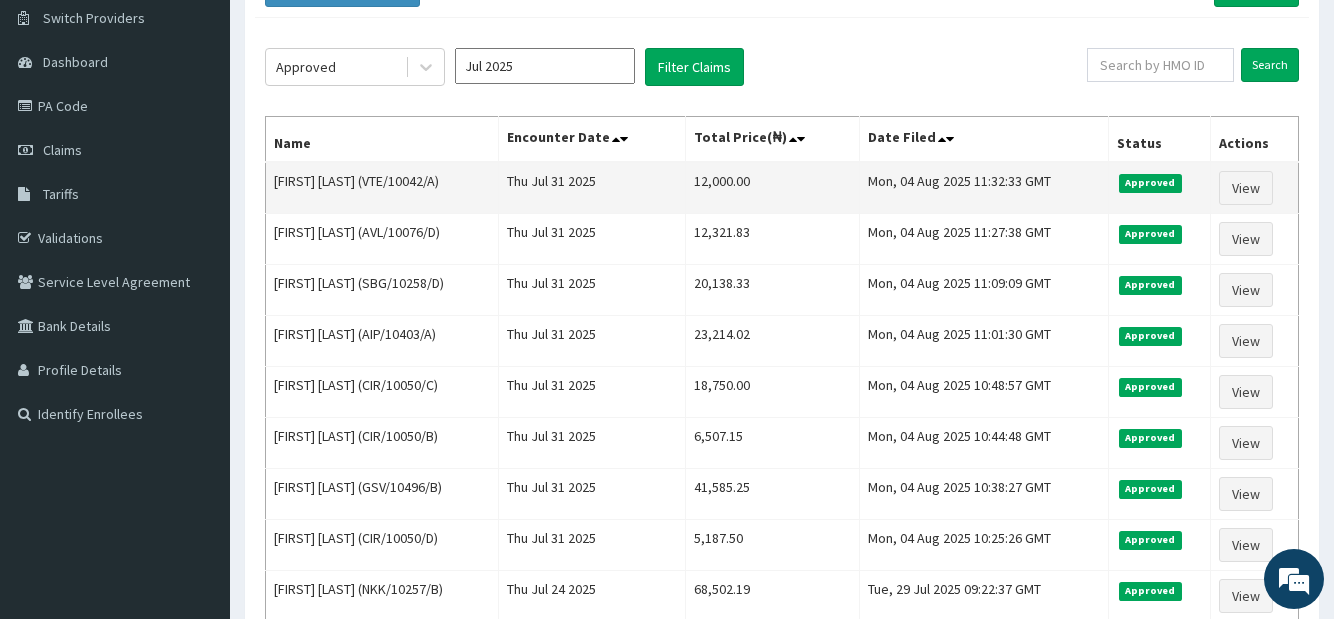 scroll, scrollTop: 0, scrollLeft: 0, axis: both 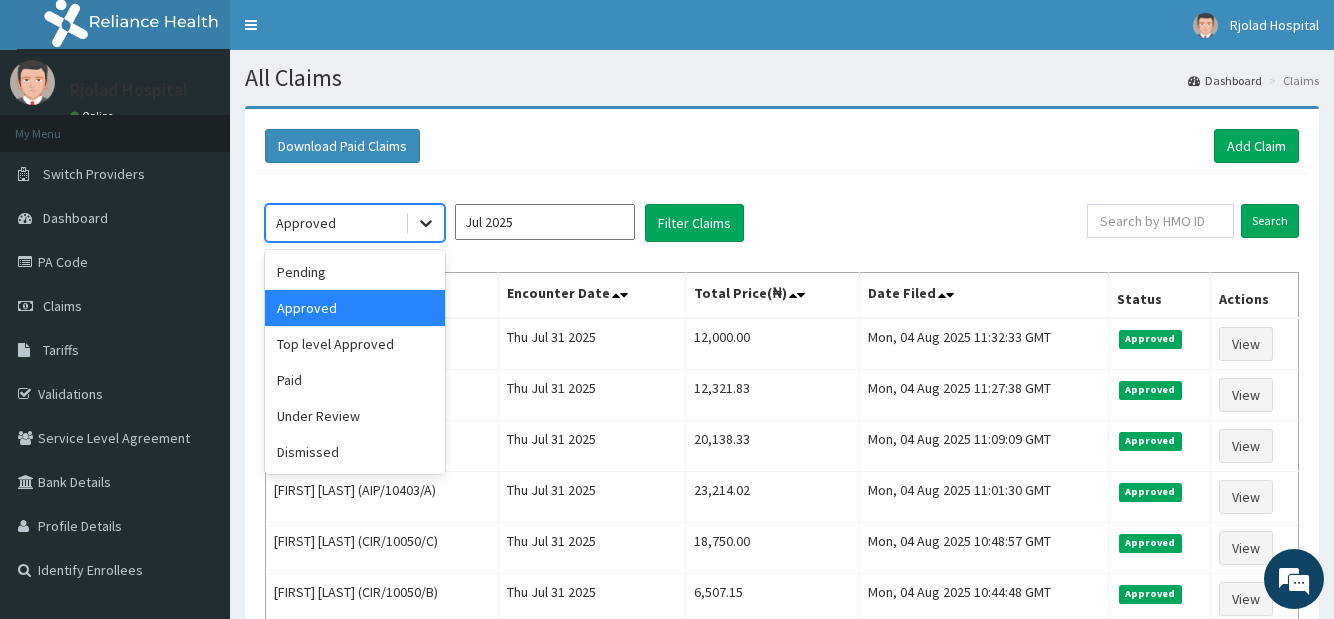 click at bounding box center [426, 223] 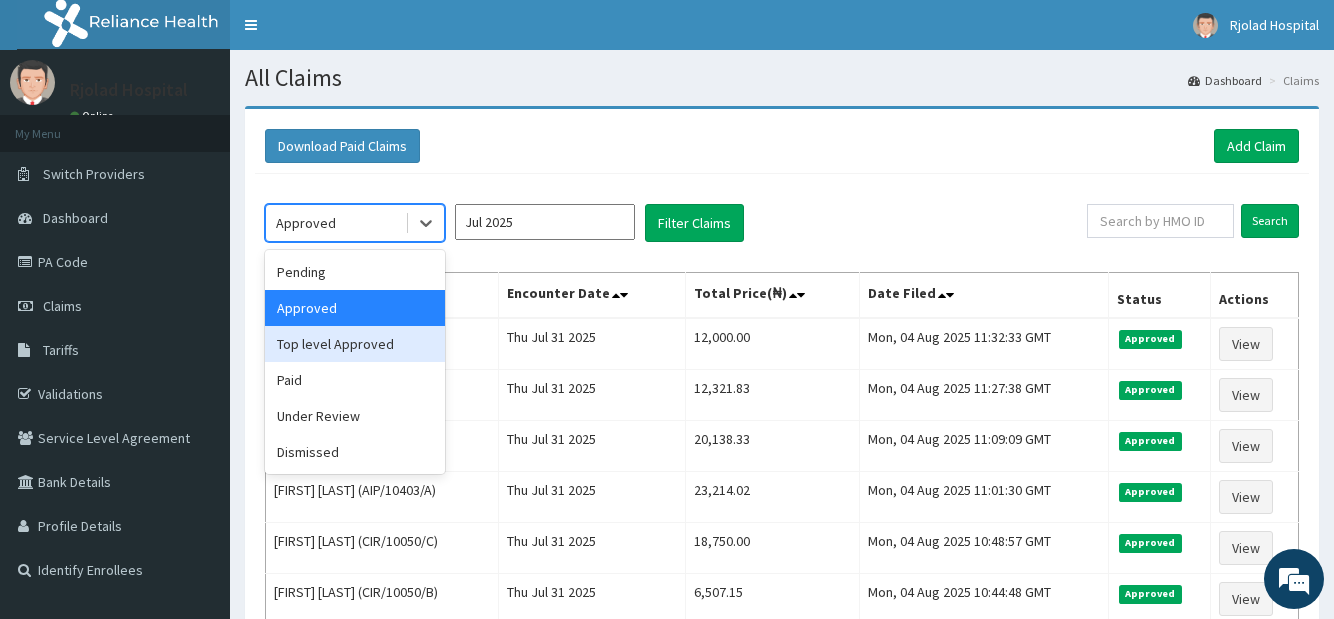 click on "Top level Approved" at bounding box center (355, 344) 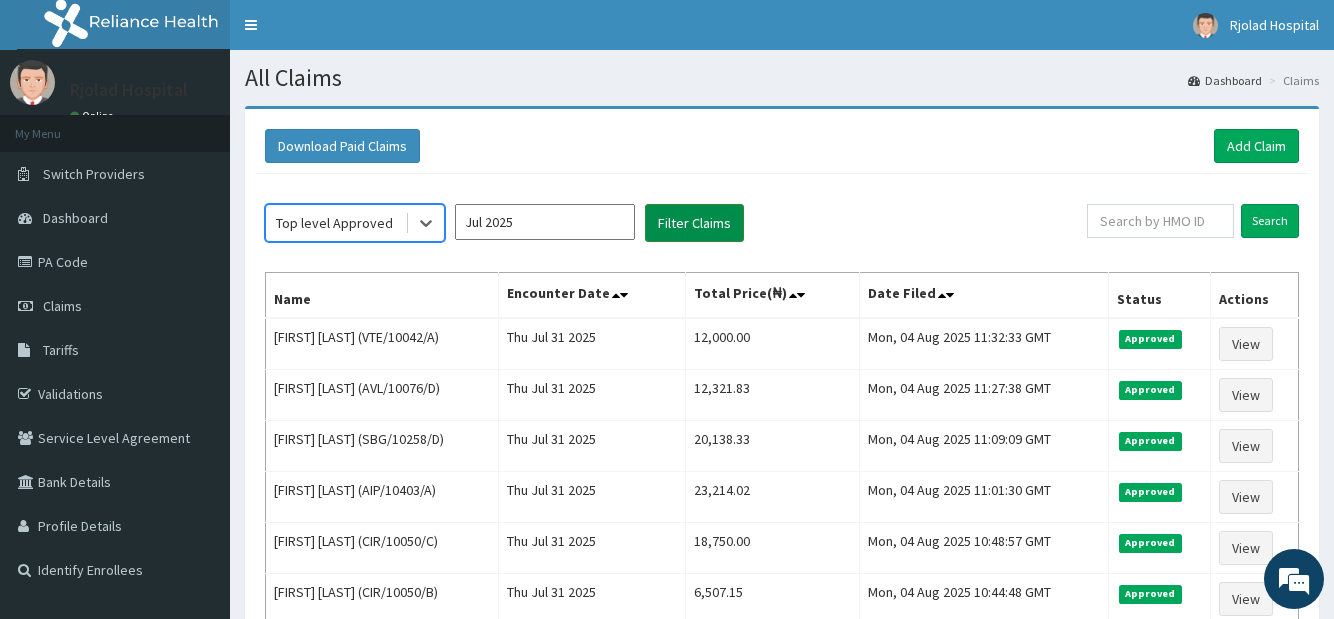 click on "Filter Claims" at bounding box center [694, 223] 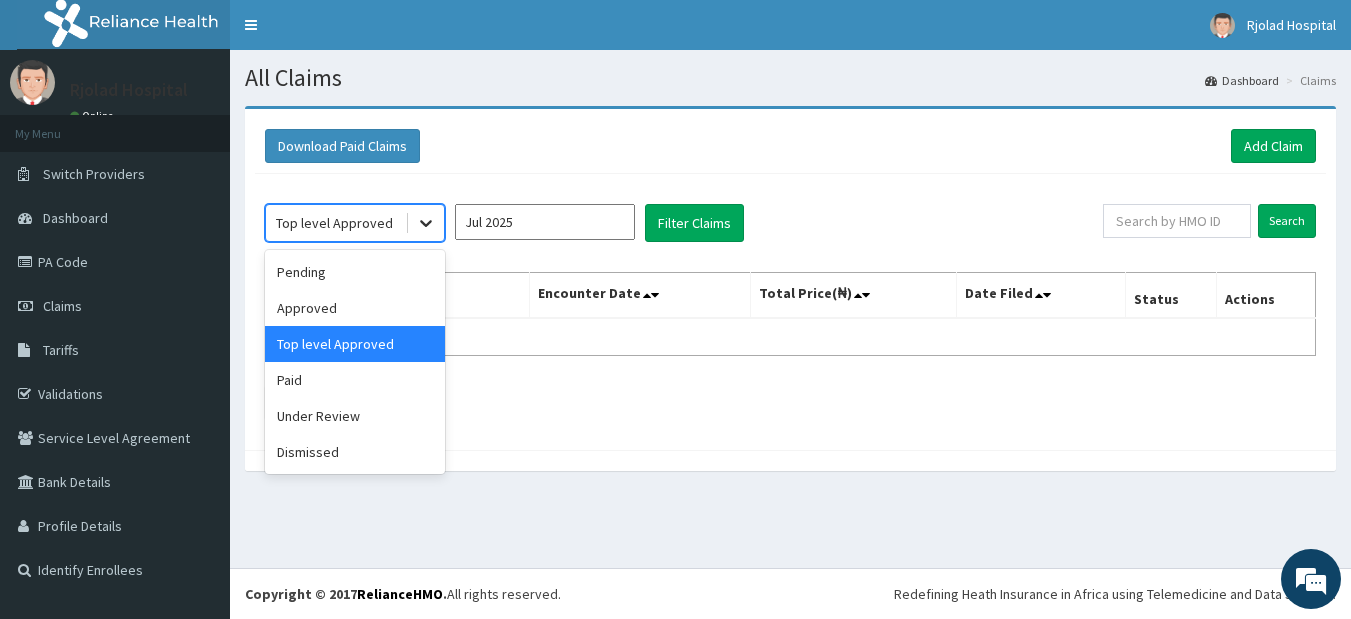 click at bounding box center (426, 223) 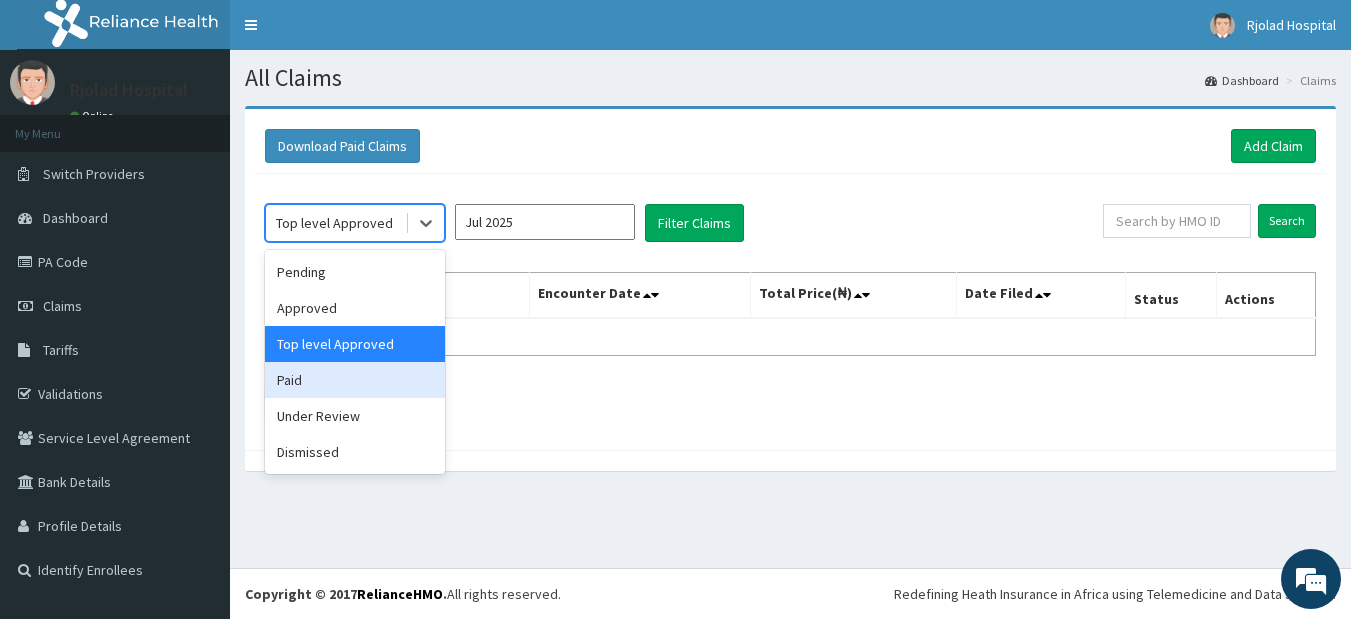 click on "Paid" at bounding box center [355, 380] 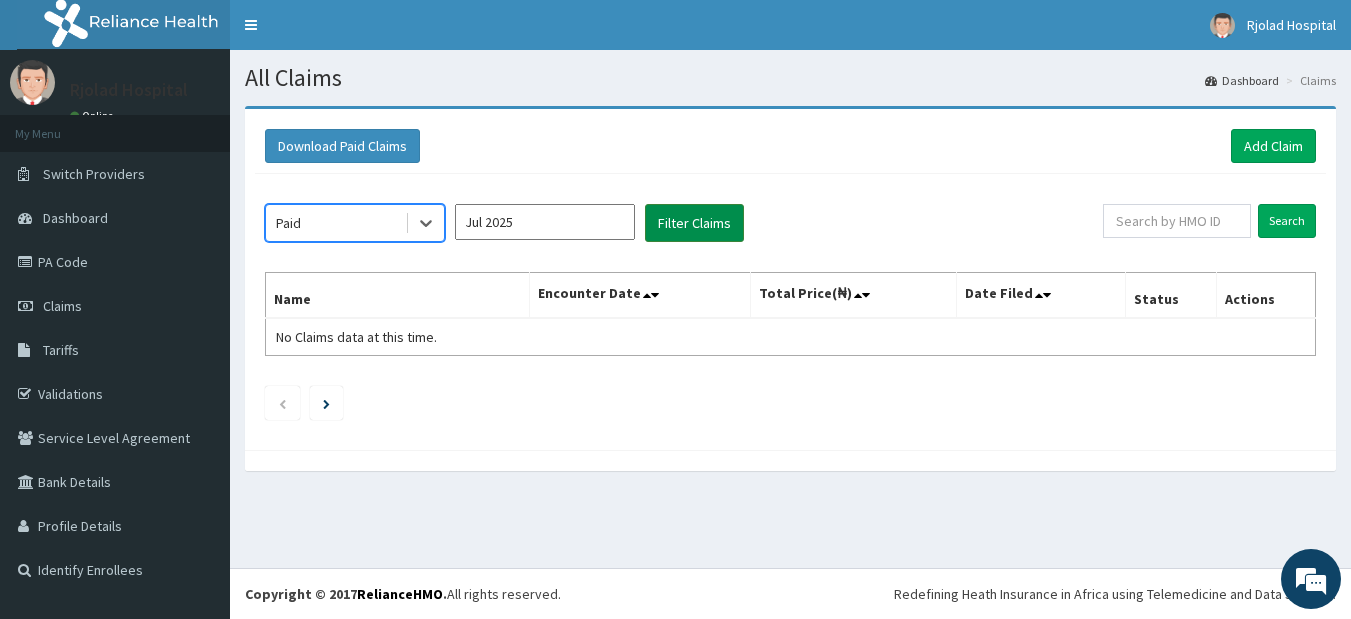 click on "Filter Claims" at bounding box center (694, 223) 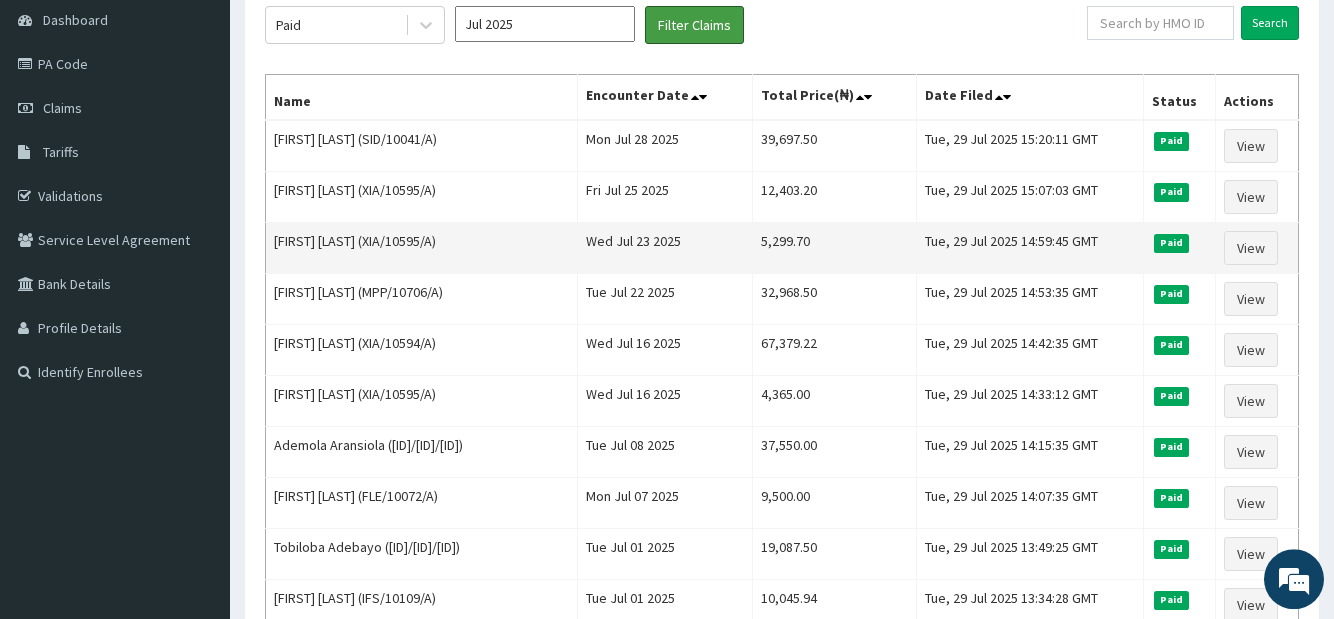 scroll, scrollTop: 204, scrollLeft: 0, axis: vertical 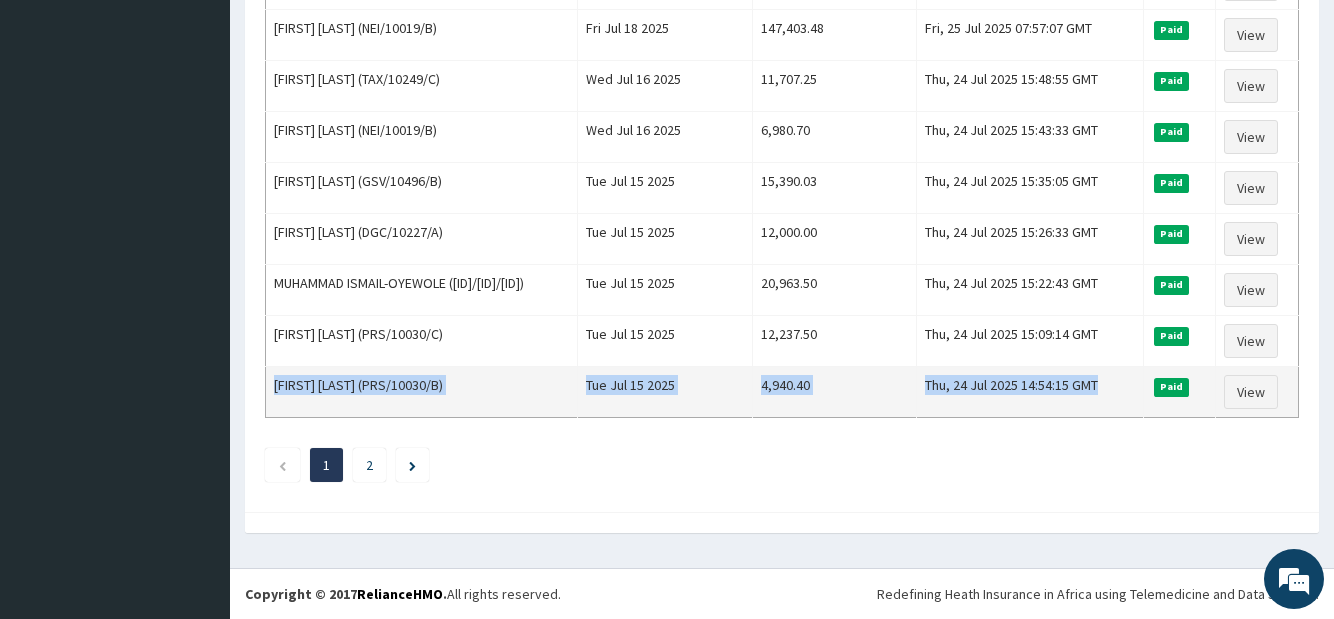drag, startPoint x: 274, startPoint y: 130, endPoint x: 1143, endPoint y: 397, distance: 909.09296 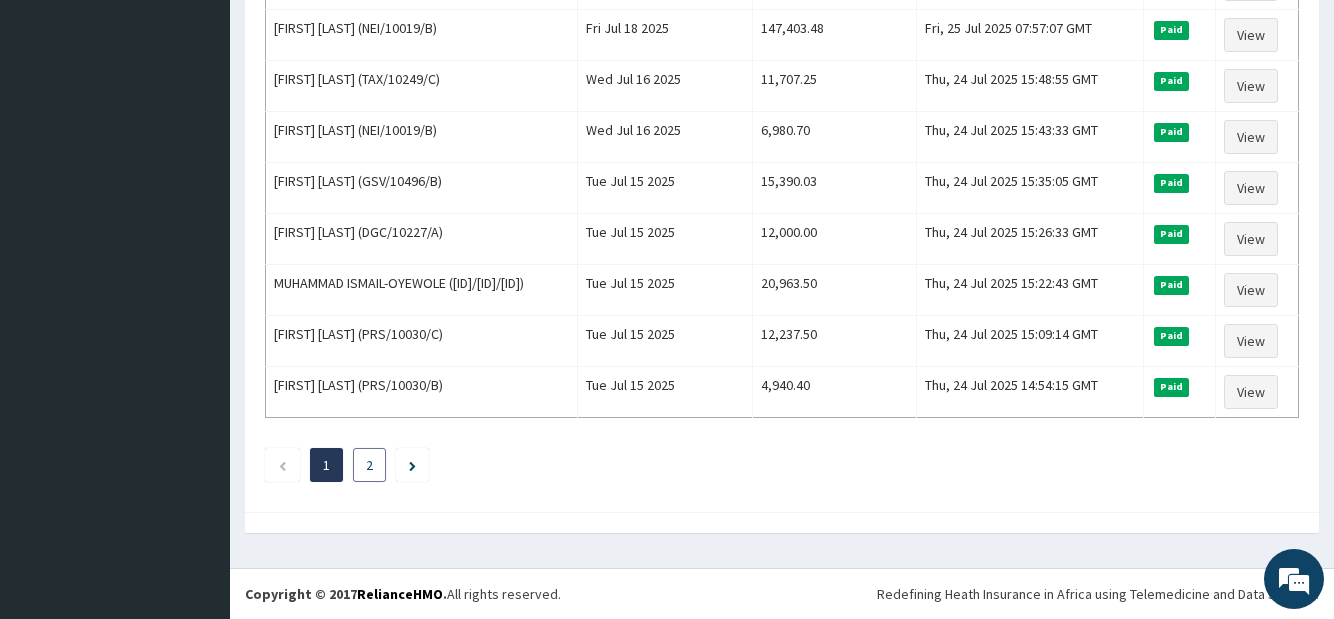 click on "2" at bounding box center (369, 465) 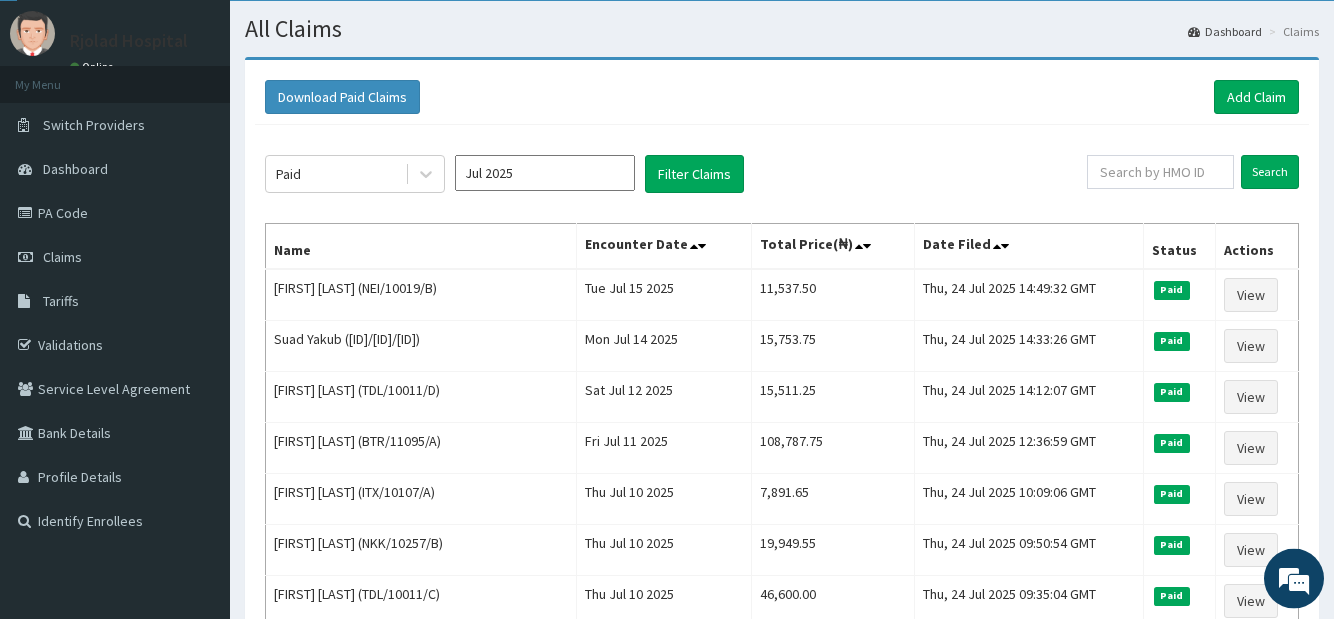 scroll, scrollTop: 3, scrollLeft: 0, axis: vertical 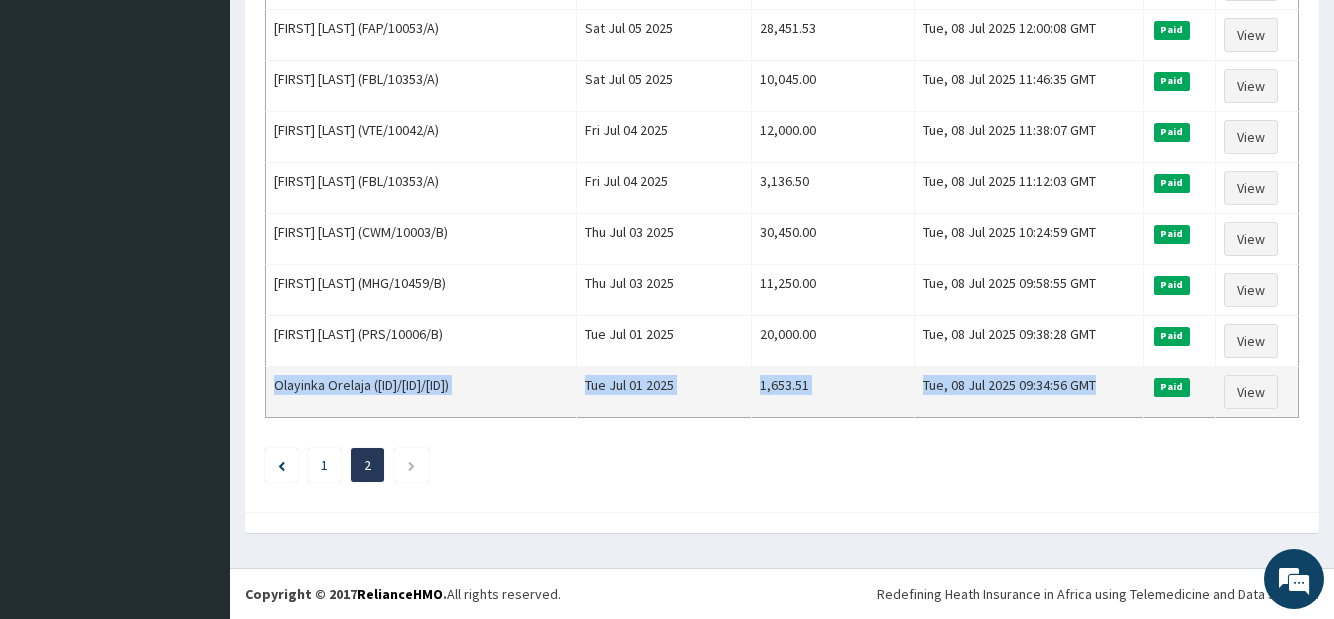 drag, startPoint x: 273, startPoint y: 330, endPoint x: 1135, endPoint y: 407, distance: 865.43225 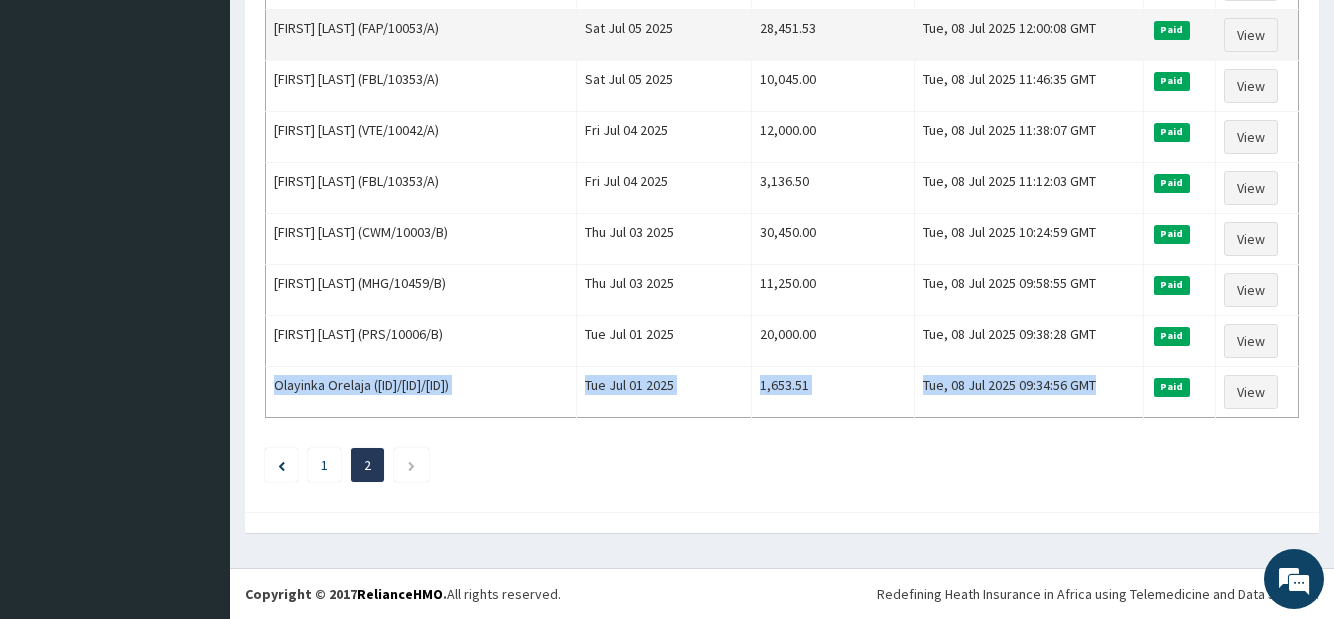 click on "[FIRST] [LAST] (FAP/10053/A)" at bounding box center [421, 35] 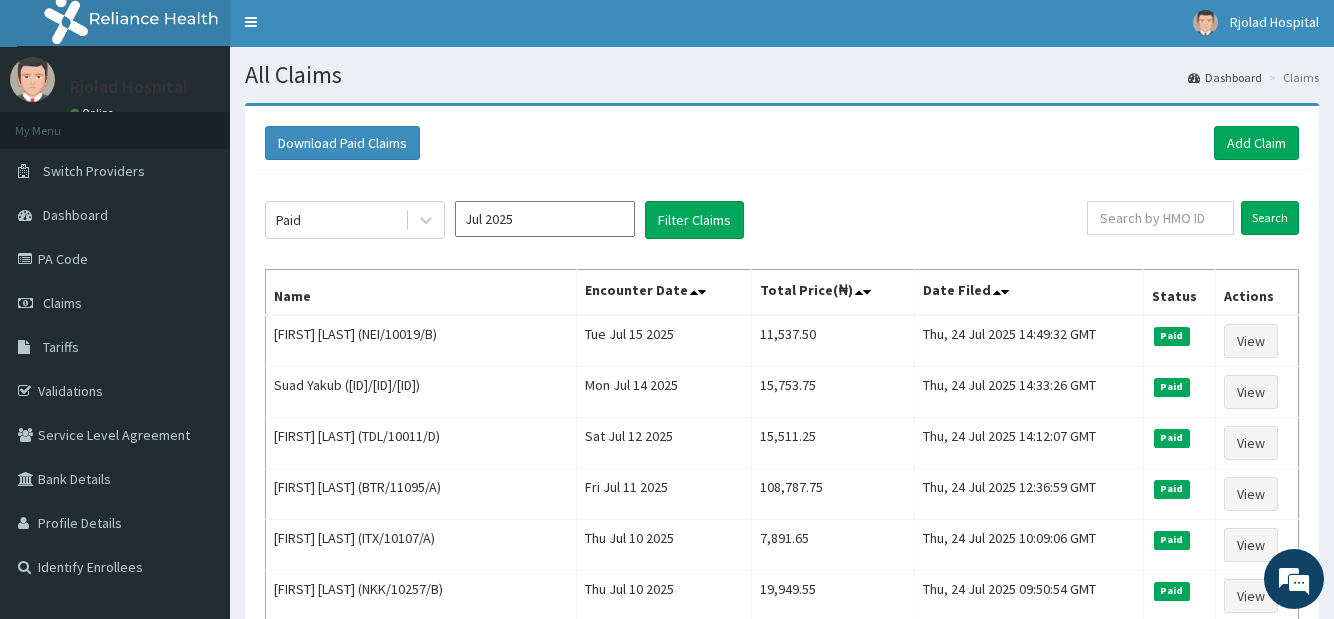 scroll, scrollTop: 0, scrollLeft: 0, axis: both 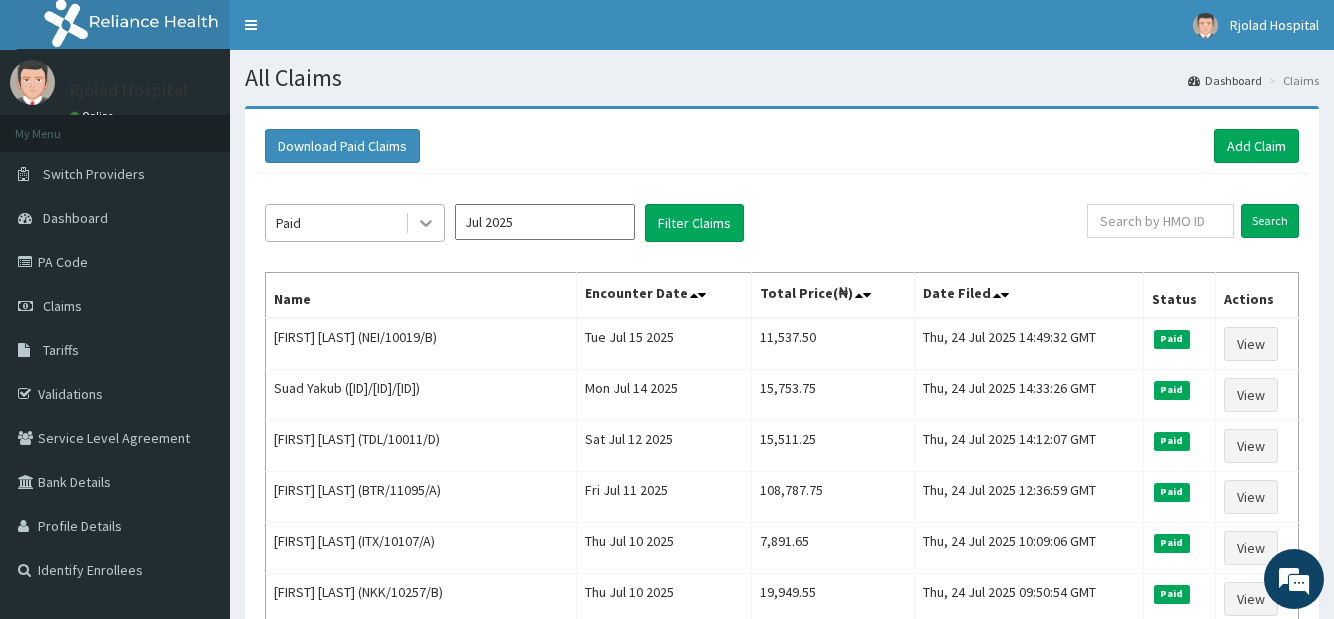 click 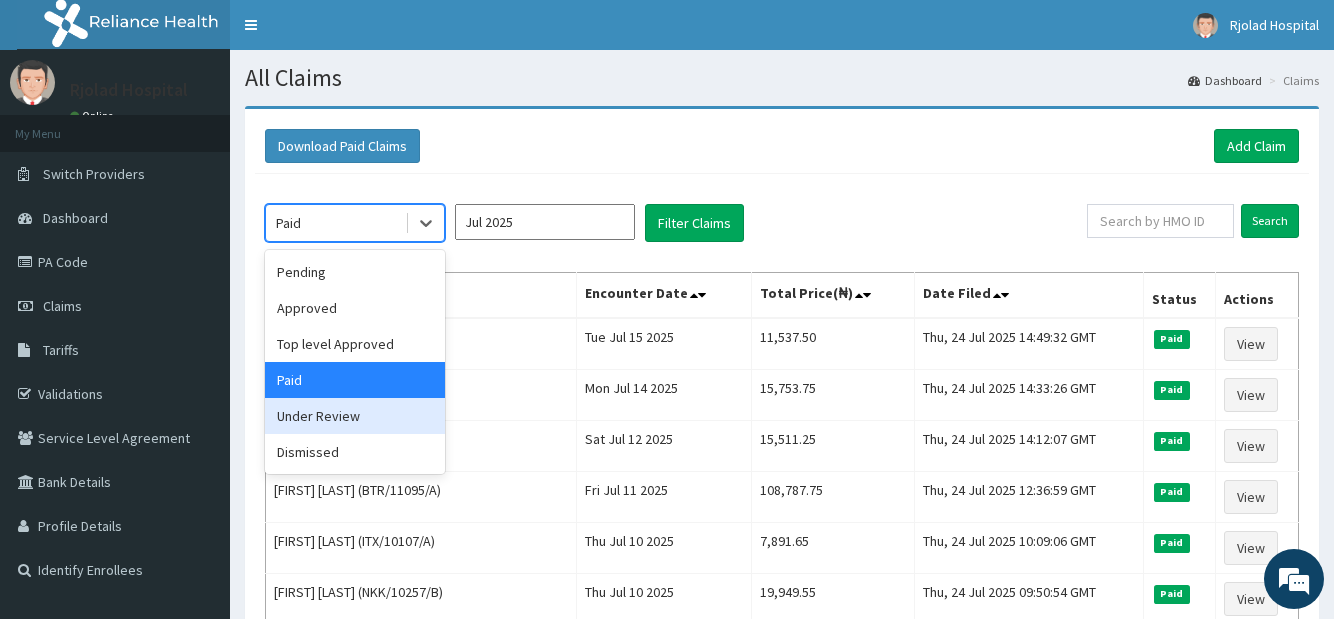 click on "Under Review" at bounding box center [355, 416] 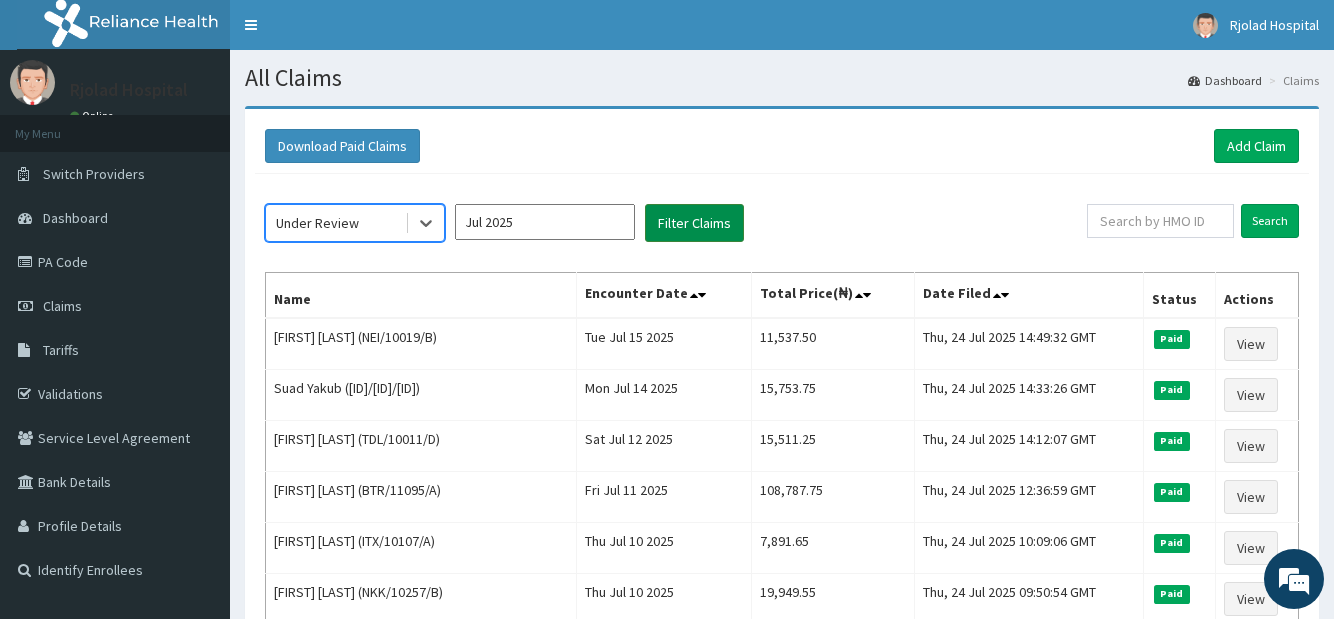 click on "Filter Claims" at bounding box center (694, 223) 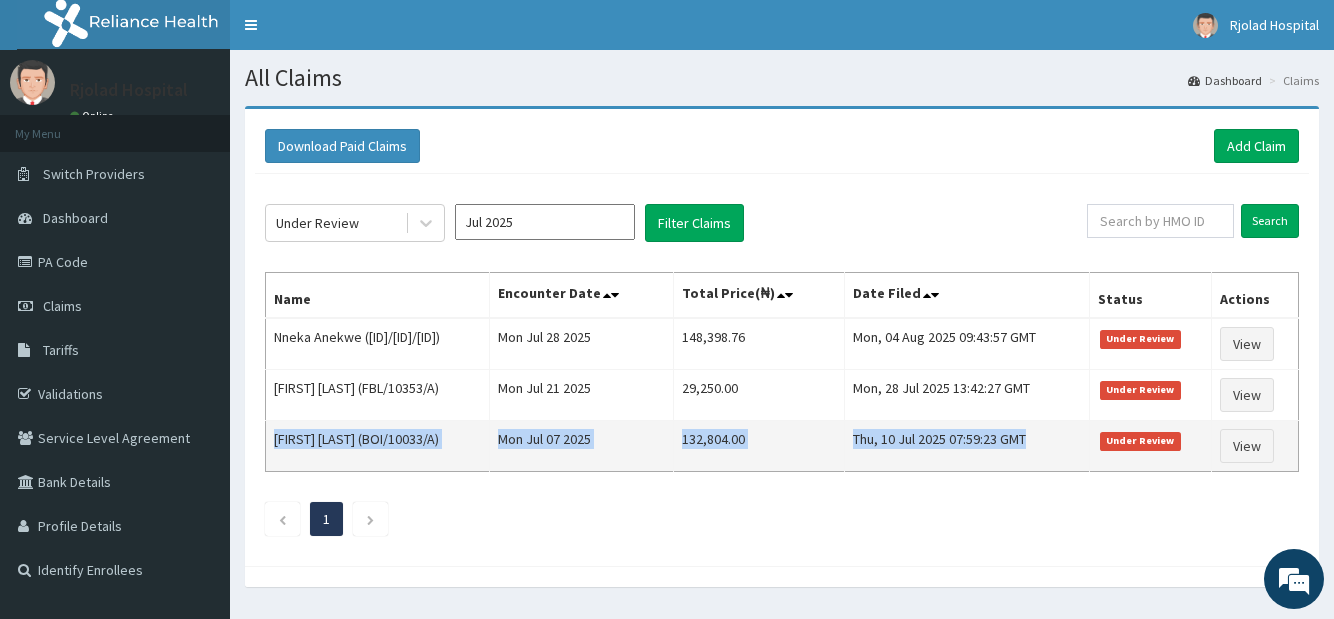 drag, startPoint x: 273, startPoint y: 336, endPoint x: 1081, endPoint y: 444, distance: 815.18585 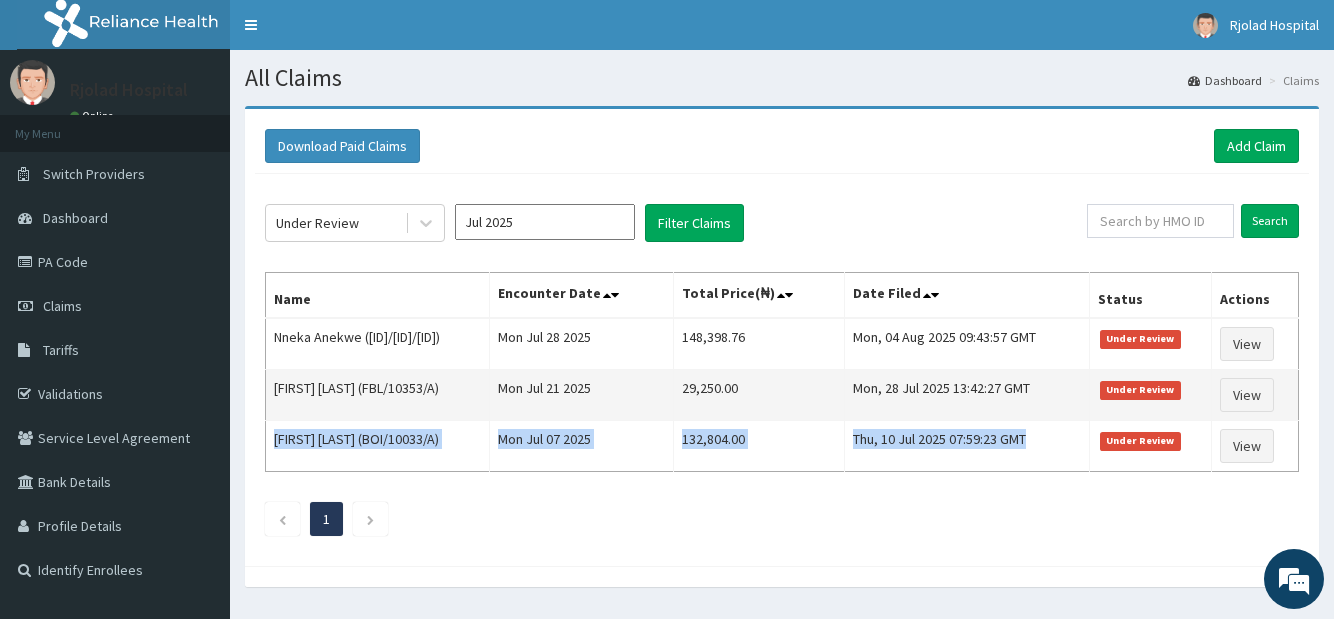 copy on "[FIRST] [LAST] (BOI/10033/A) Mon Jul 07 2025 [PRICE] Thu, 10 Jul 2025 07:59:23 GMT" 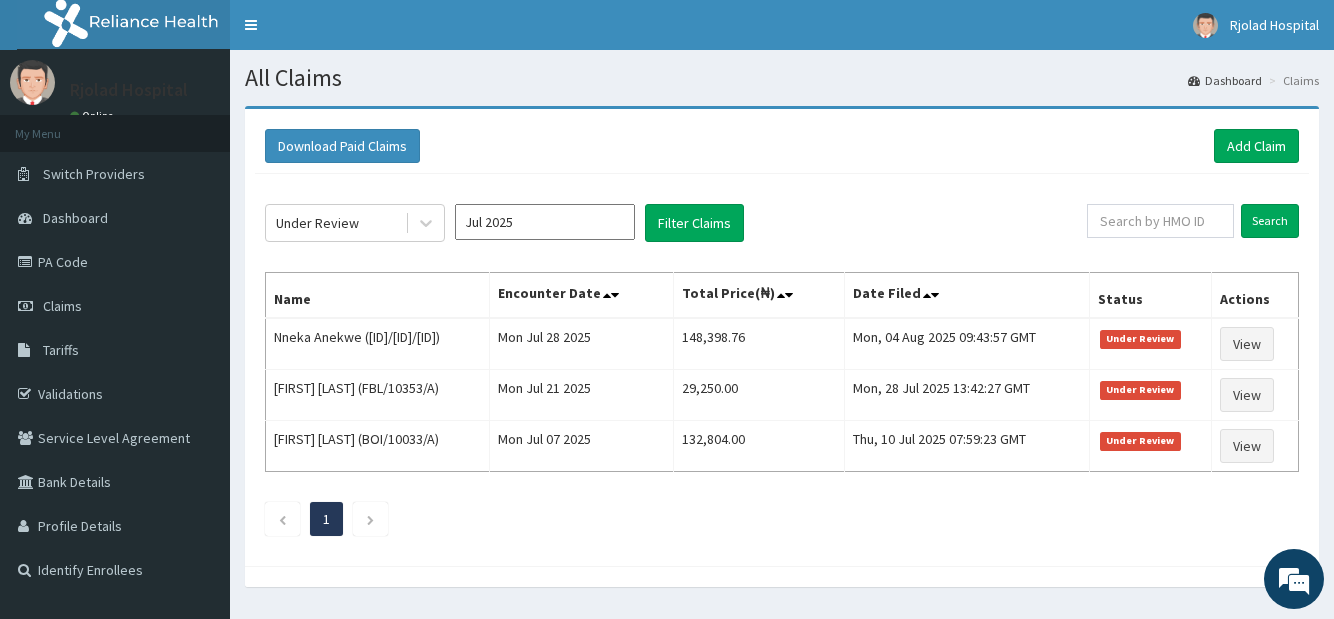 click on "Under Review Jul 2025 Filter Claims Search Name Encounter Date Total Price(₦) Date Filed Status Actions Nneka Anekwe ([ID]/[ID]/[ID]) Mon Jul 28 2025 148,398.76 Mon, 04 Aug 2025 09:43:57 GMT Under Review View Samson Ademu ([ID]/[ID]/[ID]) Mon Jul 21 2025 29,250.00 Mon, 28 Jul 2025 13:42:27 GMT Under Review View ASHER OLUWATIRESIMI OLUYEDE ([ID]/[ID]/[ID]) Mon Jul 07 2025 132,804.00 Thu, 10 Jul 2025 07:59:23 GMT Under Review View 1" 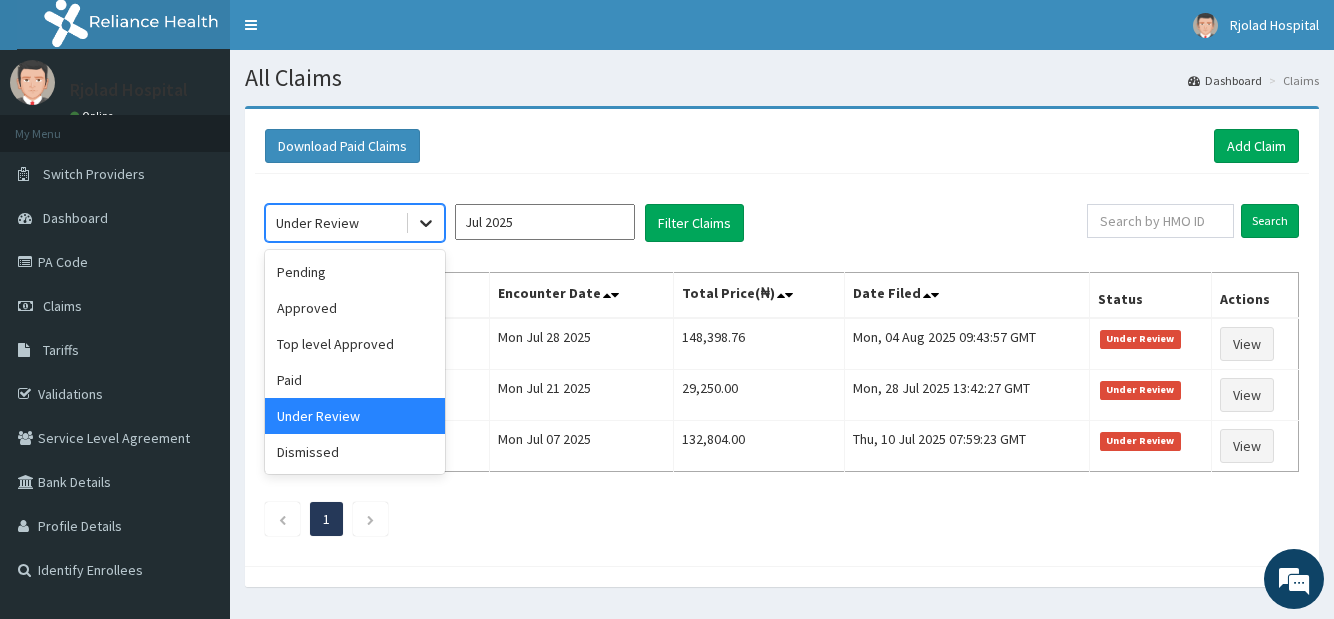 click 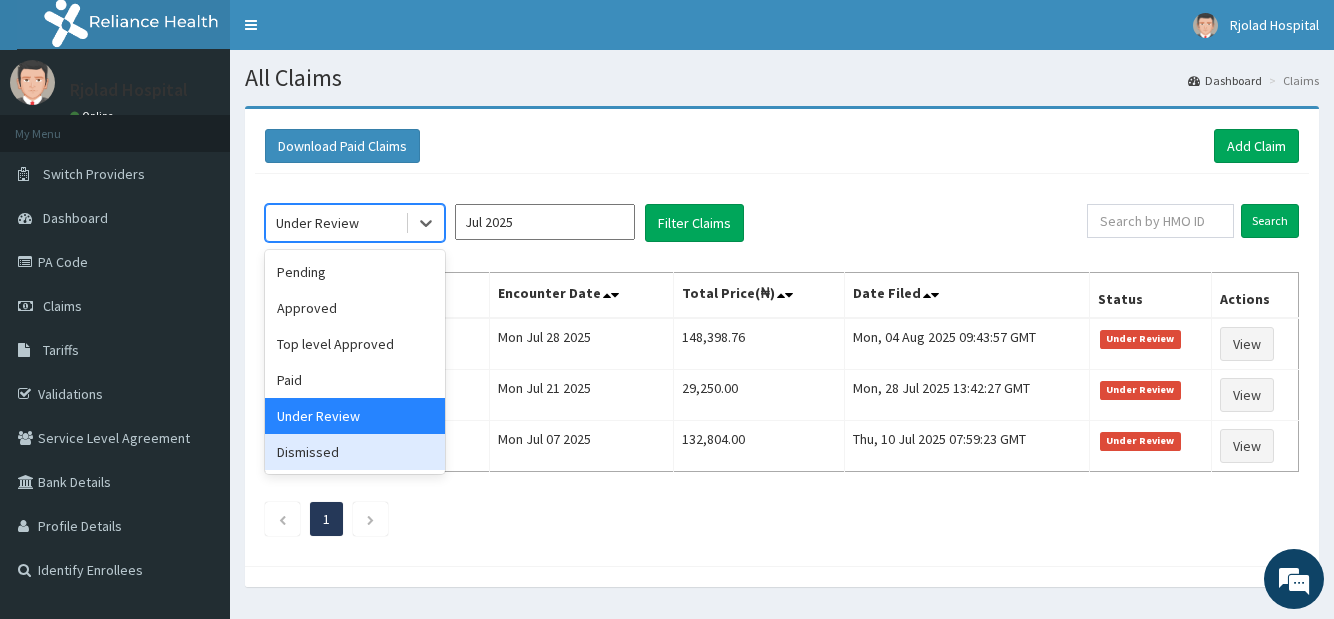 click on "Dismissed" at bounding box center [355, 452] 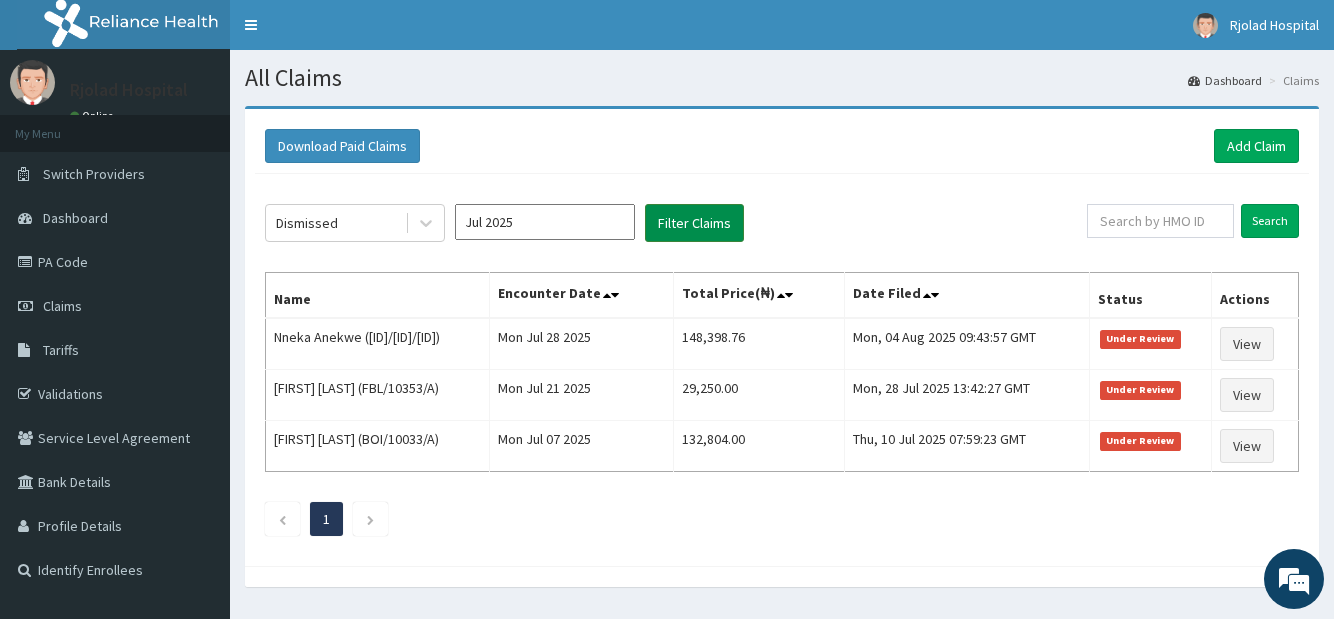 click on "Filter Claims" at bounding box center [694, 223] 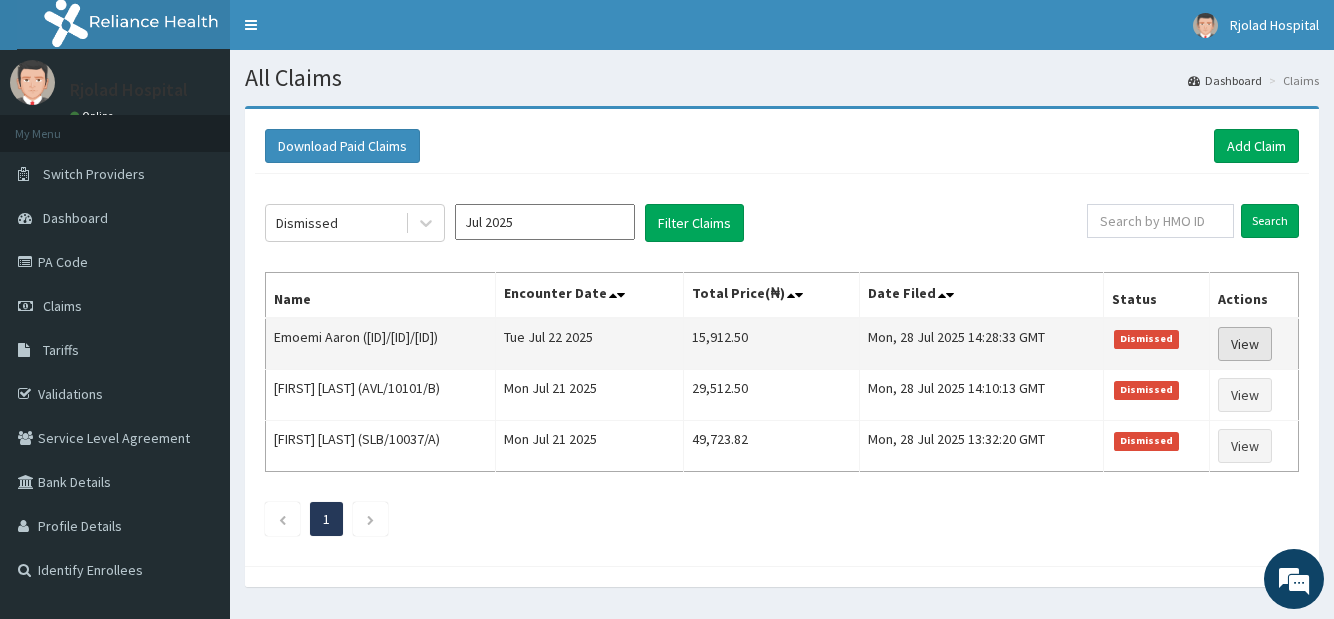 click on "View" at bounding box center (1245, 344) 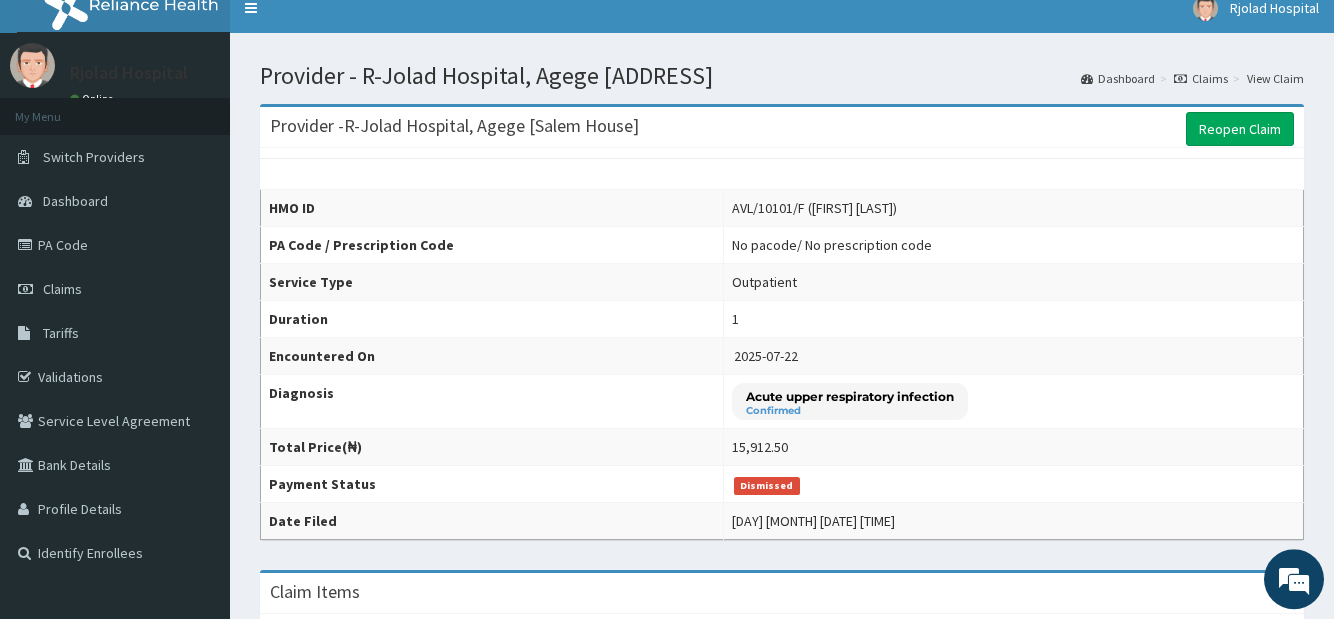 scroll, scrollTop: 0, scrollLeft: 0, axis: both 